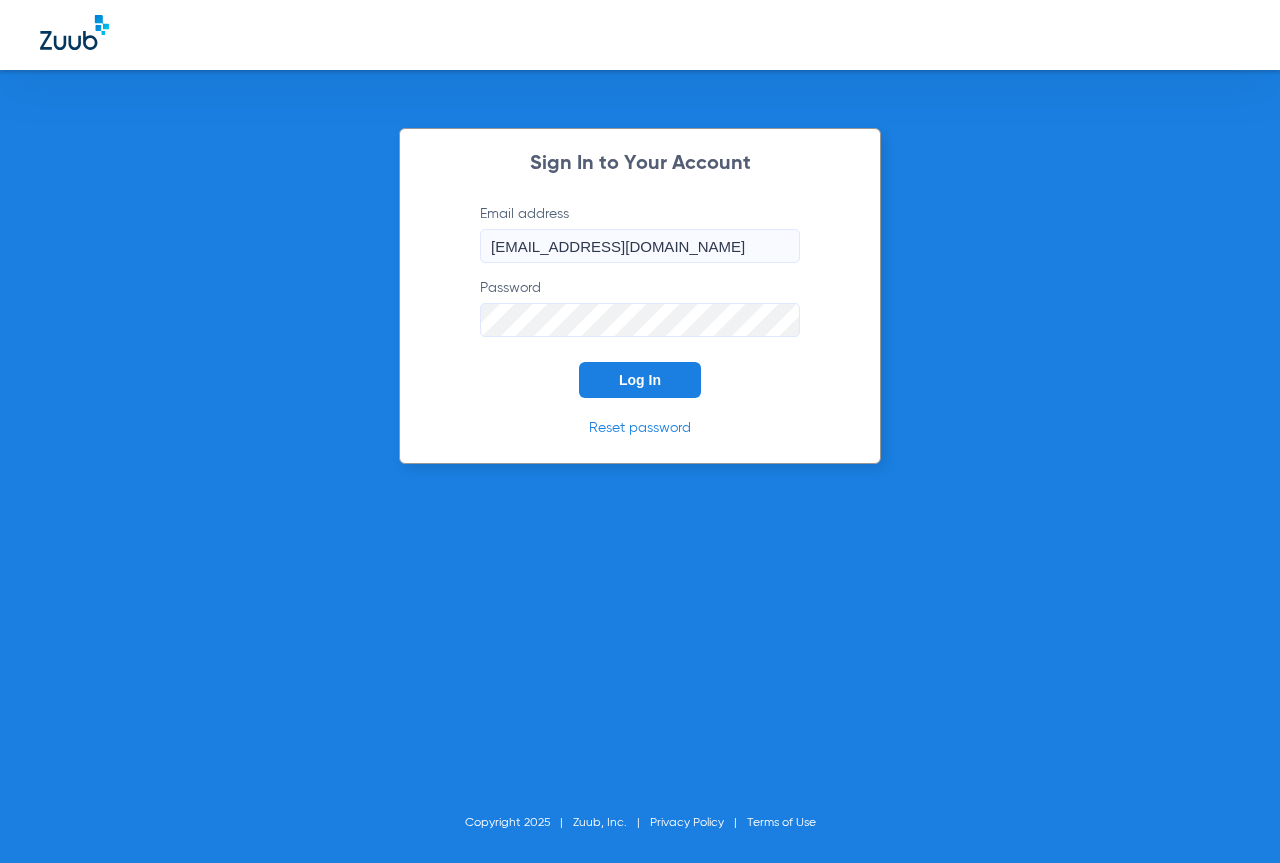 scroll, scrollTop: 0, scrollLeft: 0, axis: both 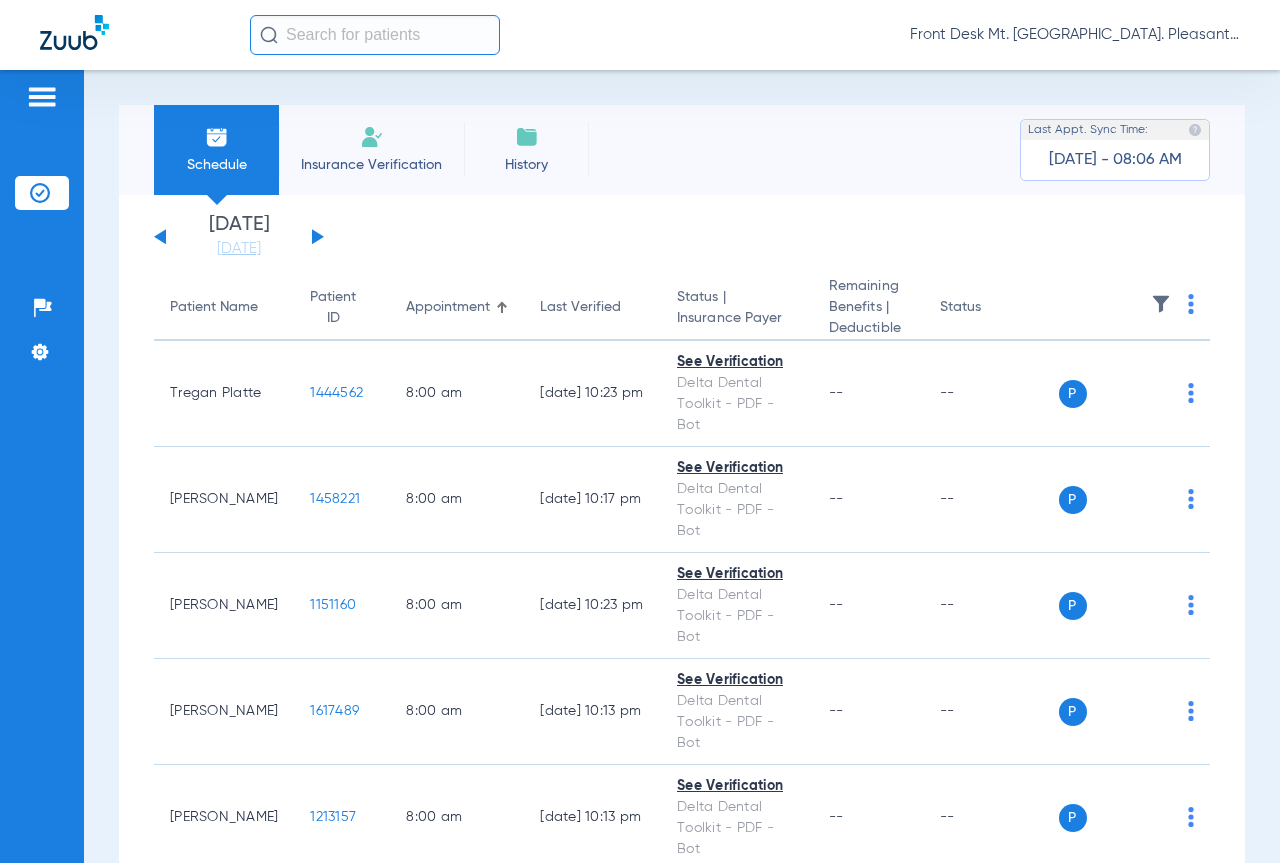 click 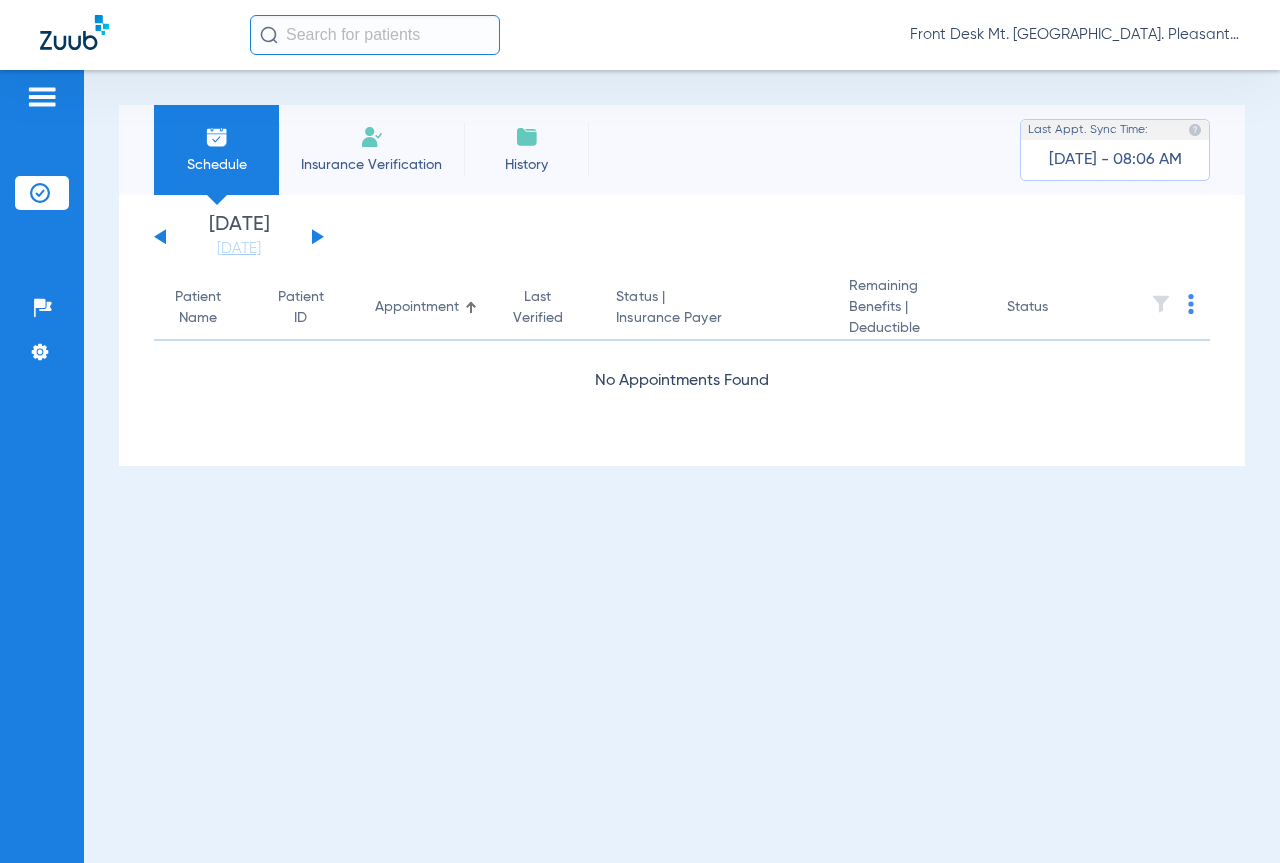click 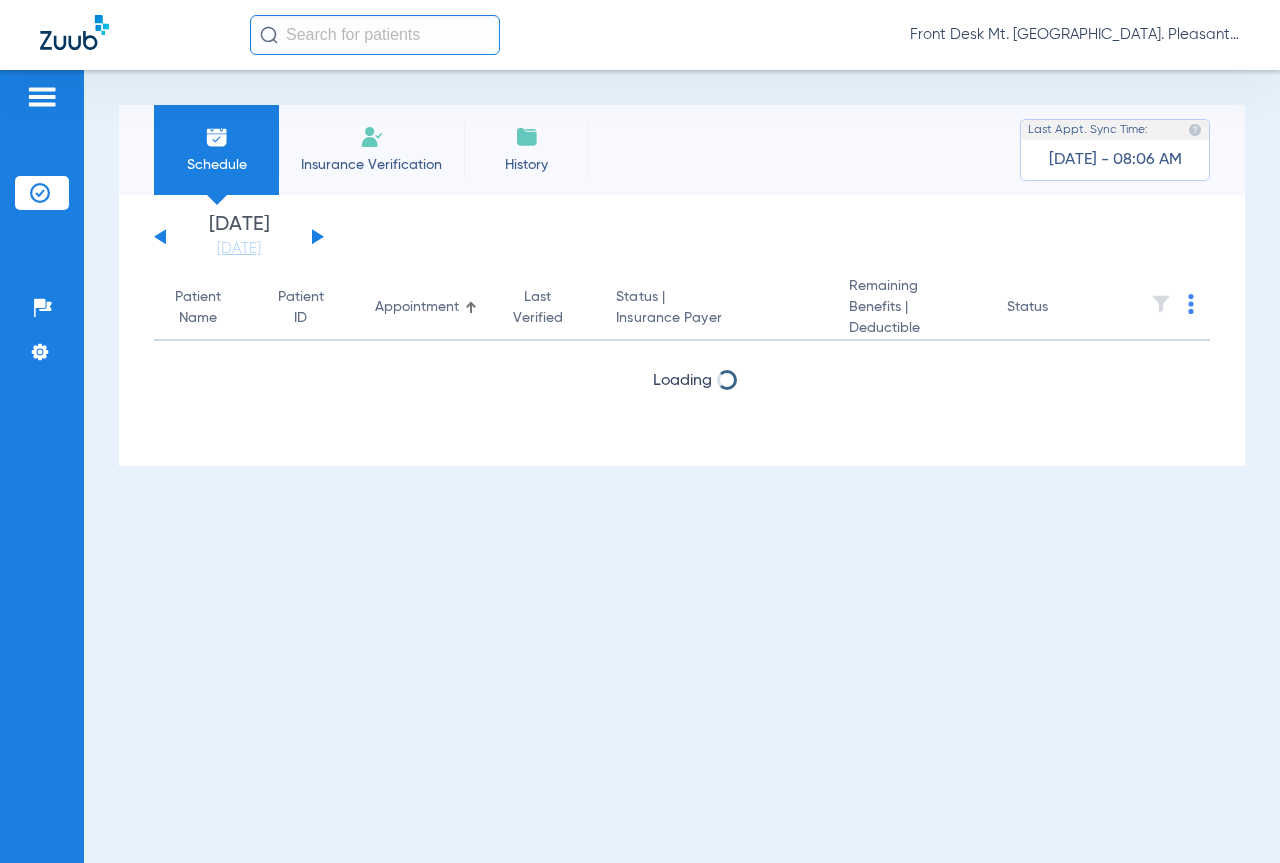 click 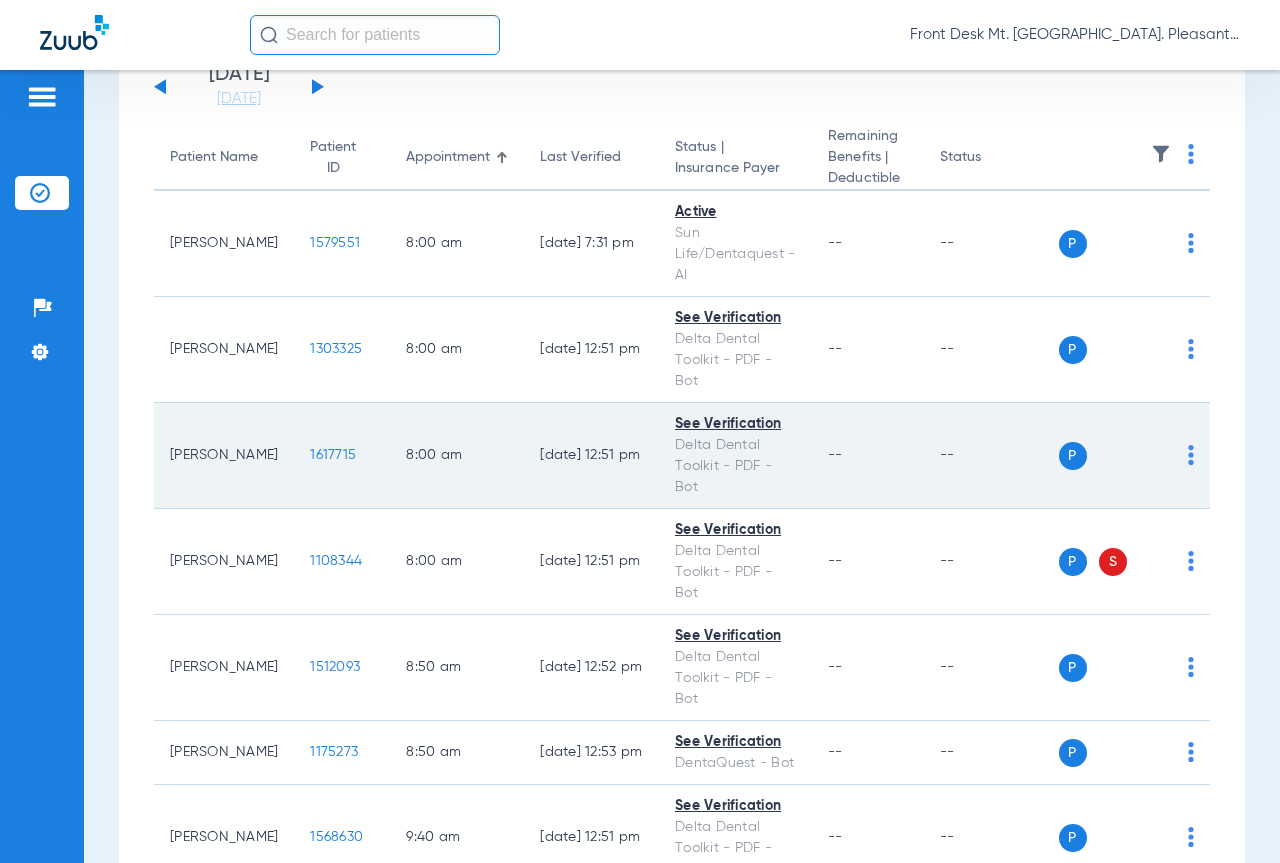 scroll, scrollTop: 200, scrollLeft: 0, axis: vertical 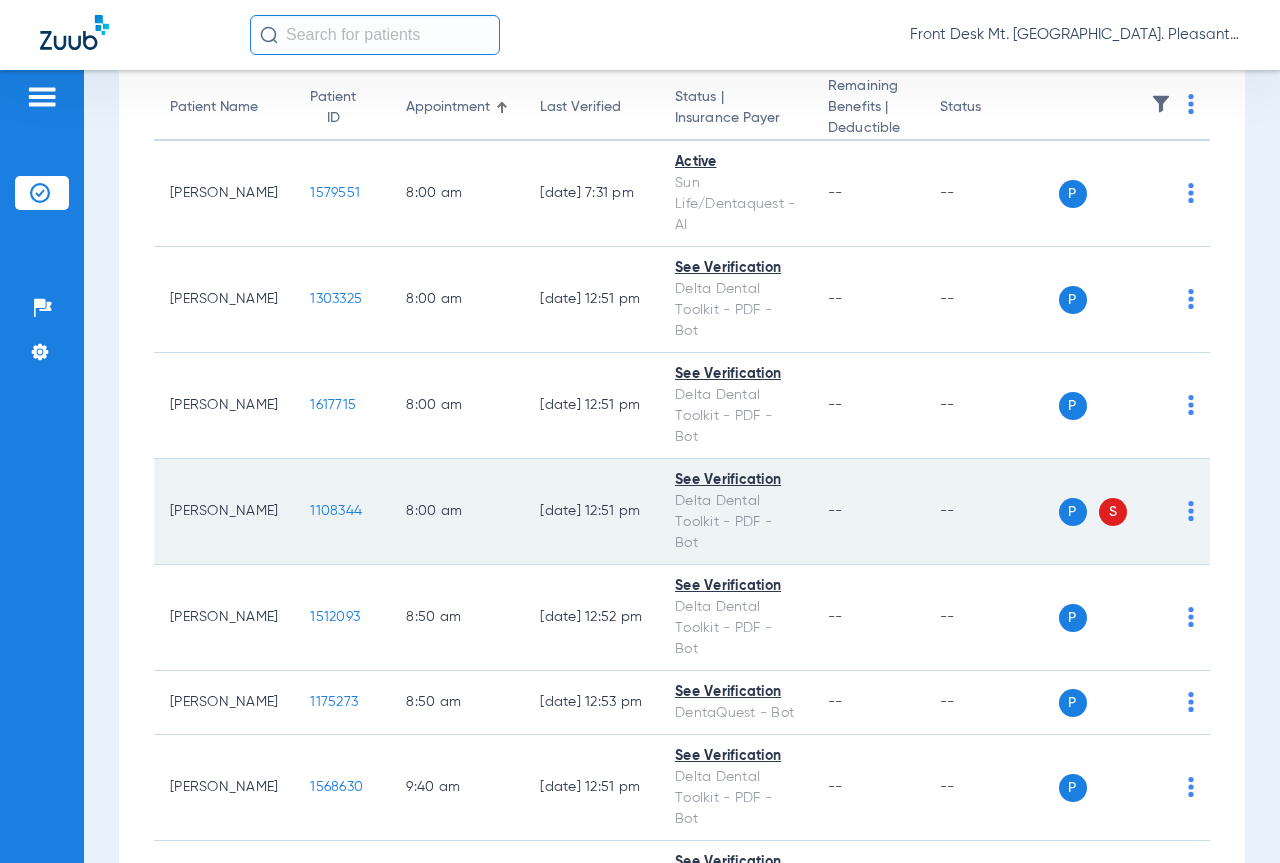 click on "1108344" 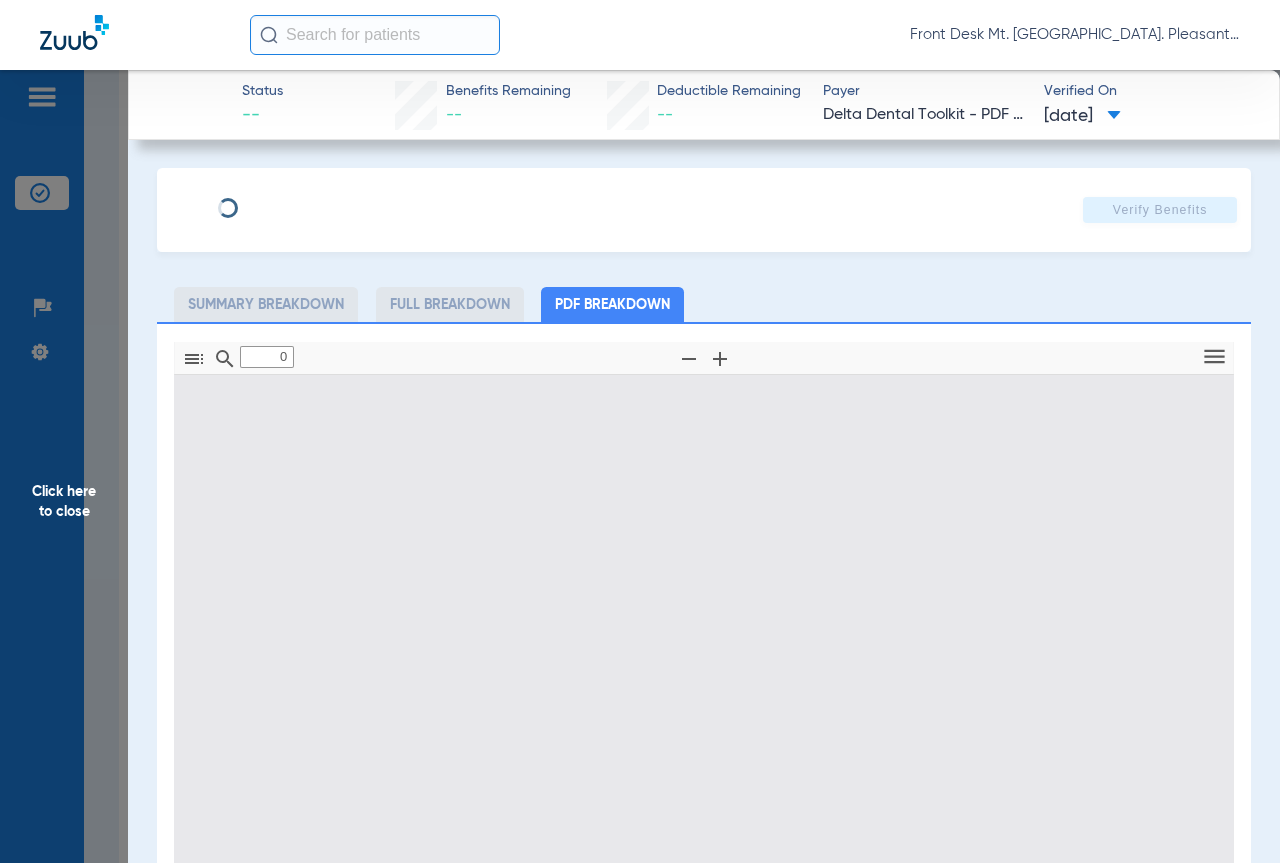 type on "1" 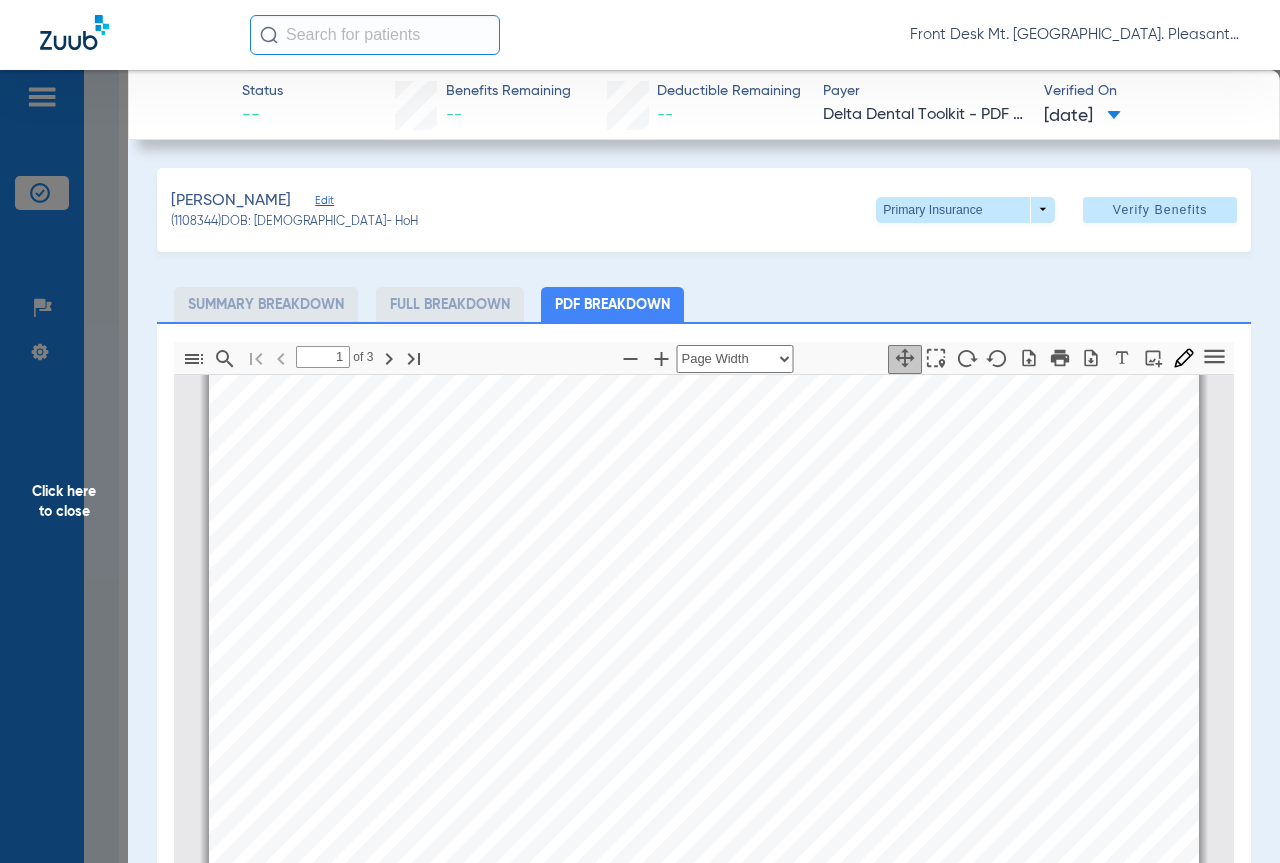 scroll, scrollTop: 10, scrollLeft: 0, axis: vertical 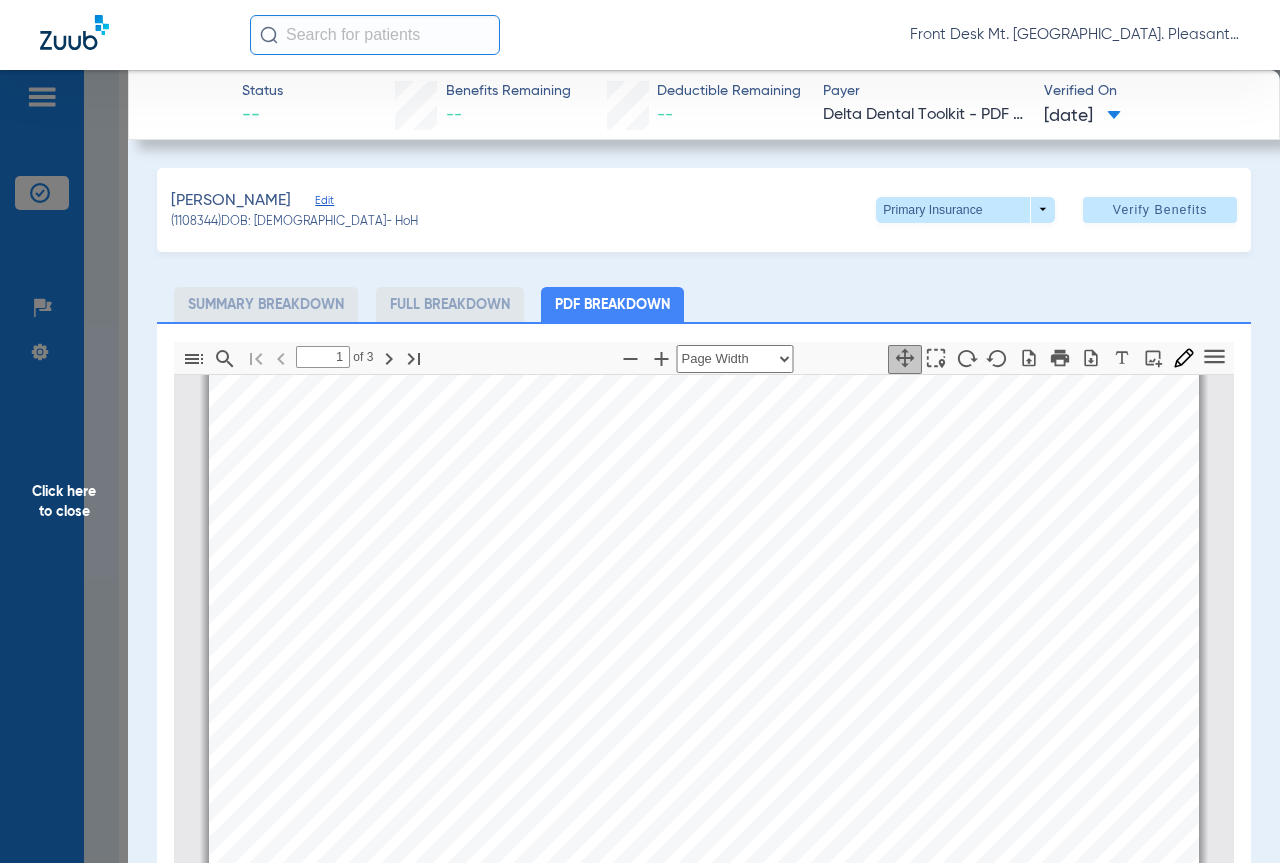 drag, startPoint x: 68, startPoint y: 490, endPoint x: 15, endPoint y: 500, distance: 53.935146 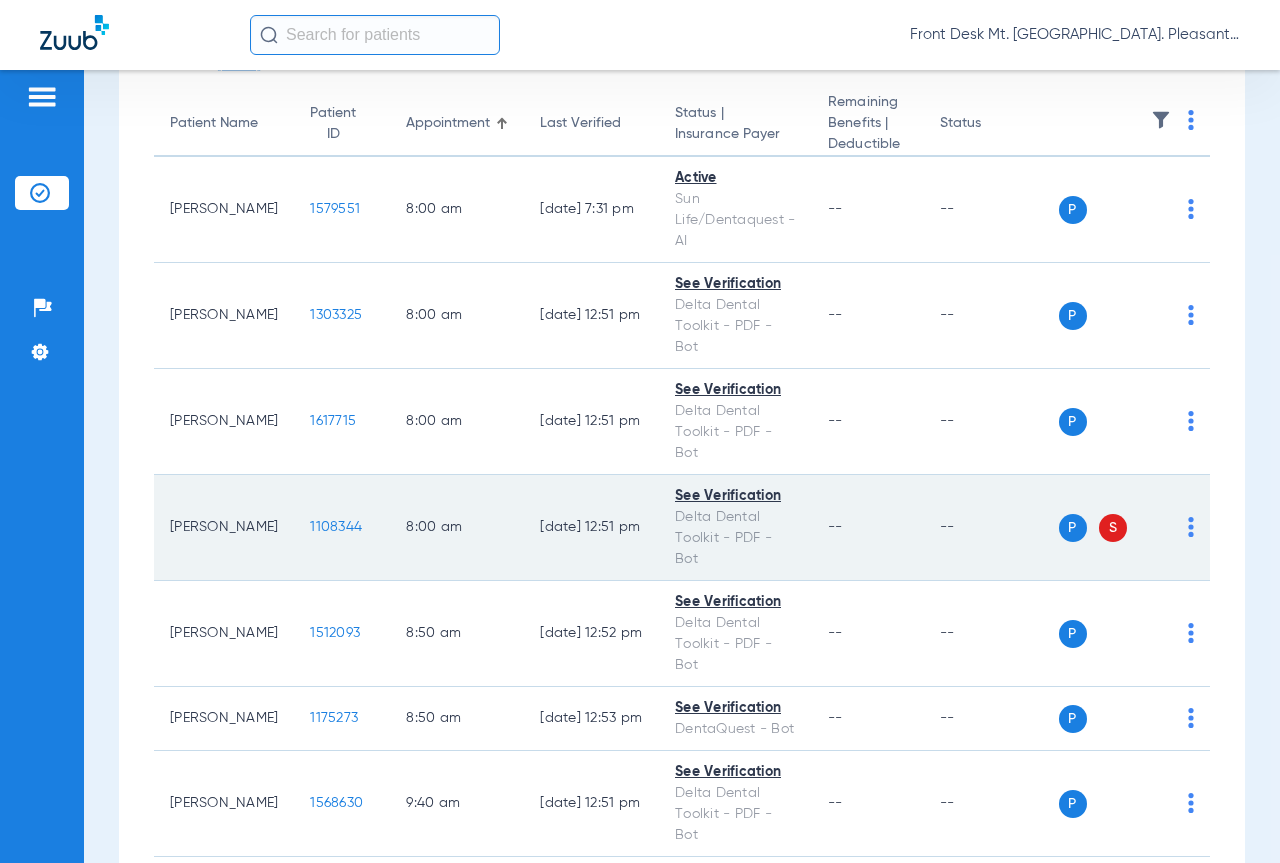 scroll, scrollTop: 300, scrollLeft: 0, axis: vertical 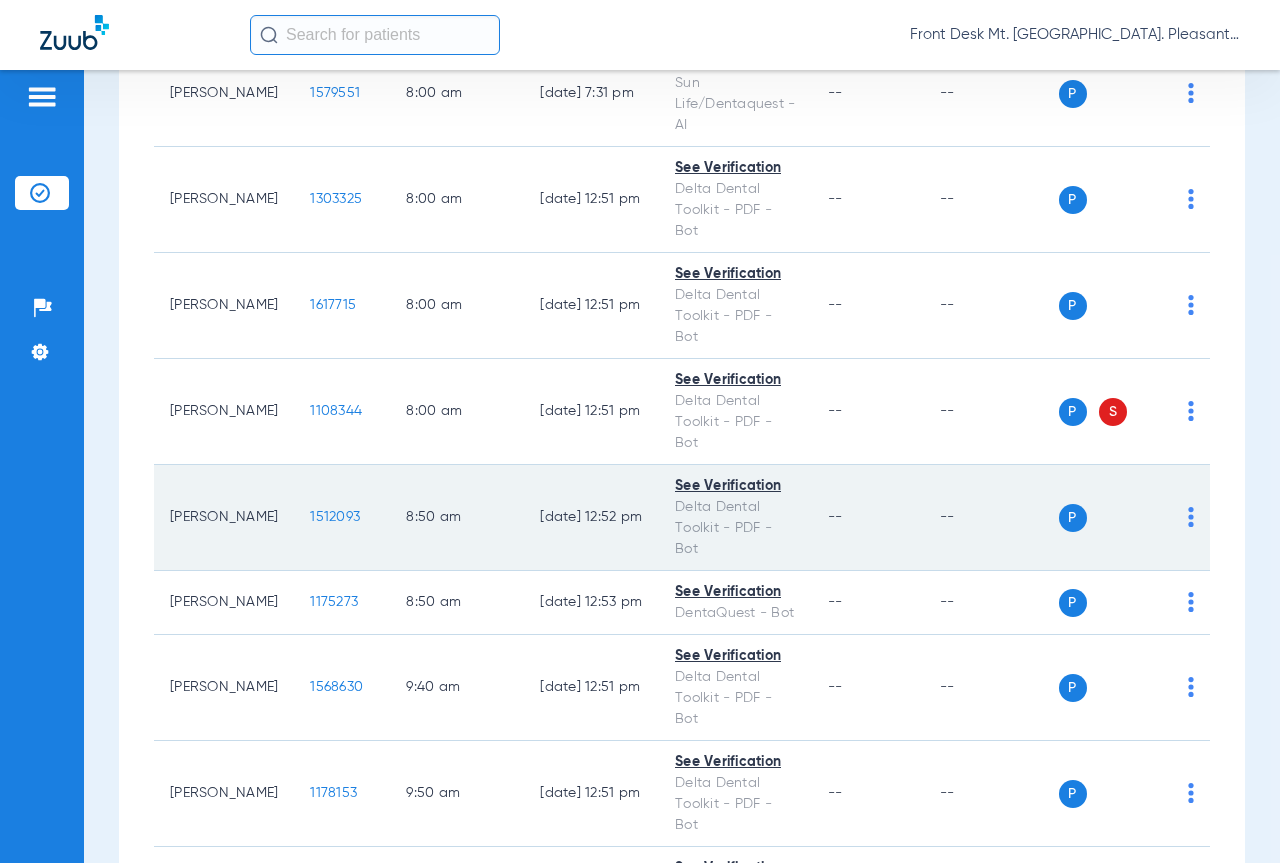 click on "1512093" 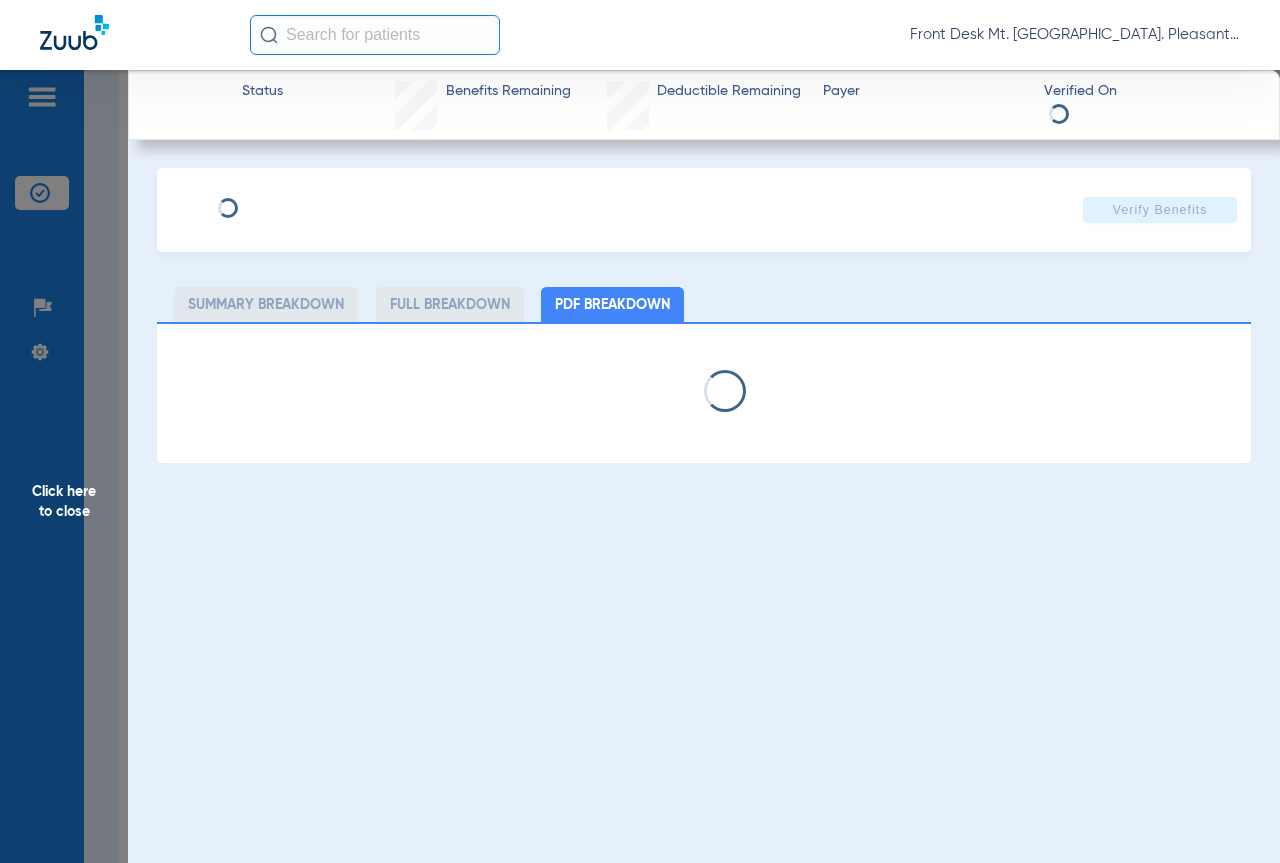 select on "page-width" 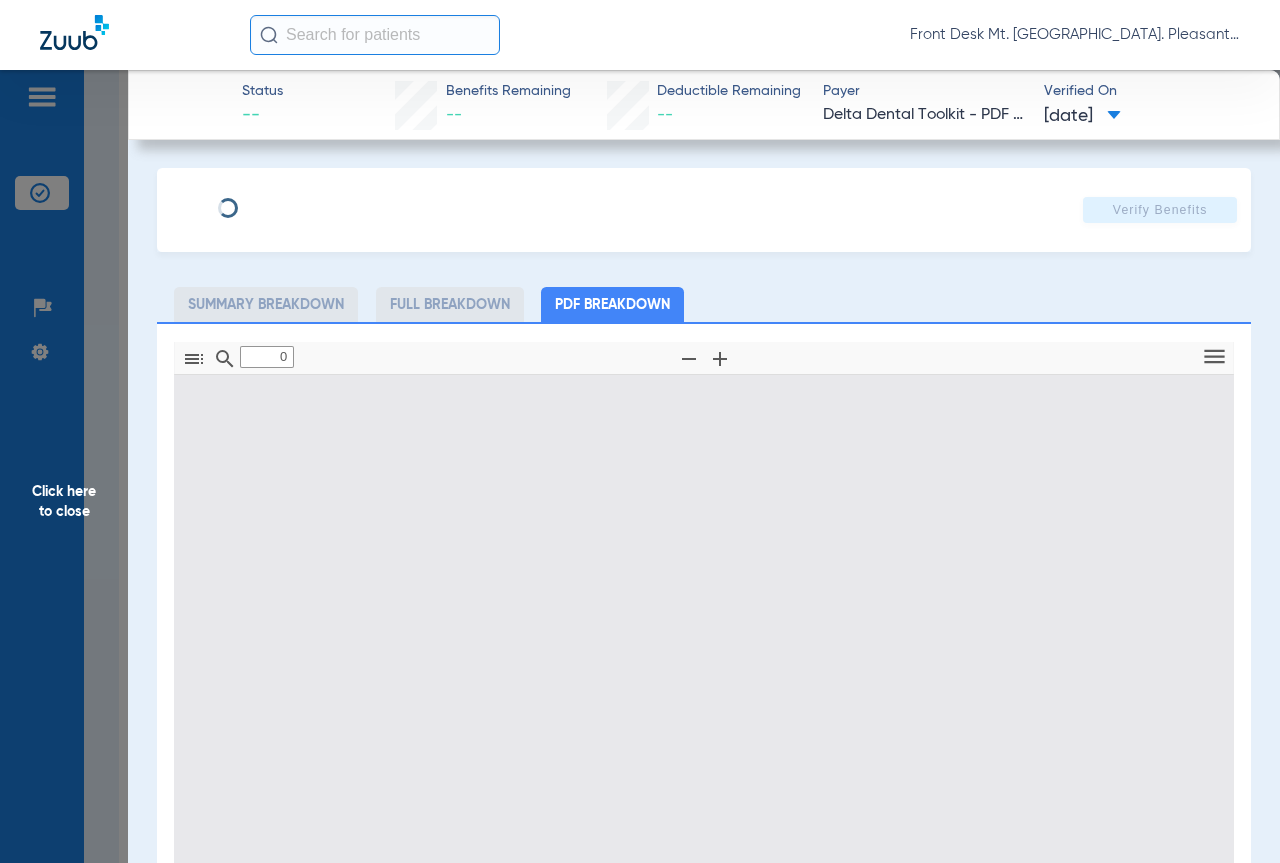 type on "1" 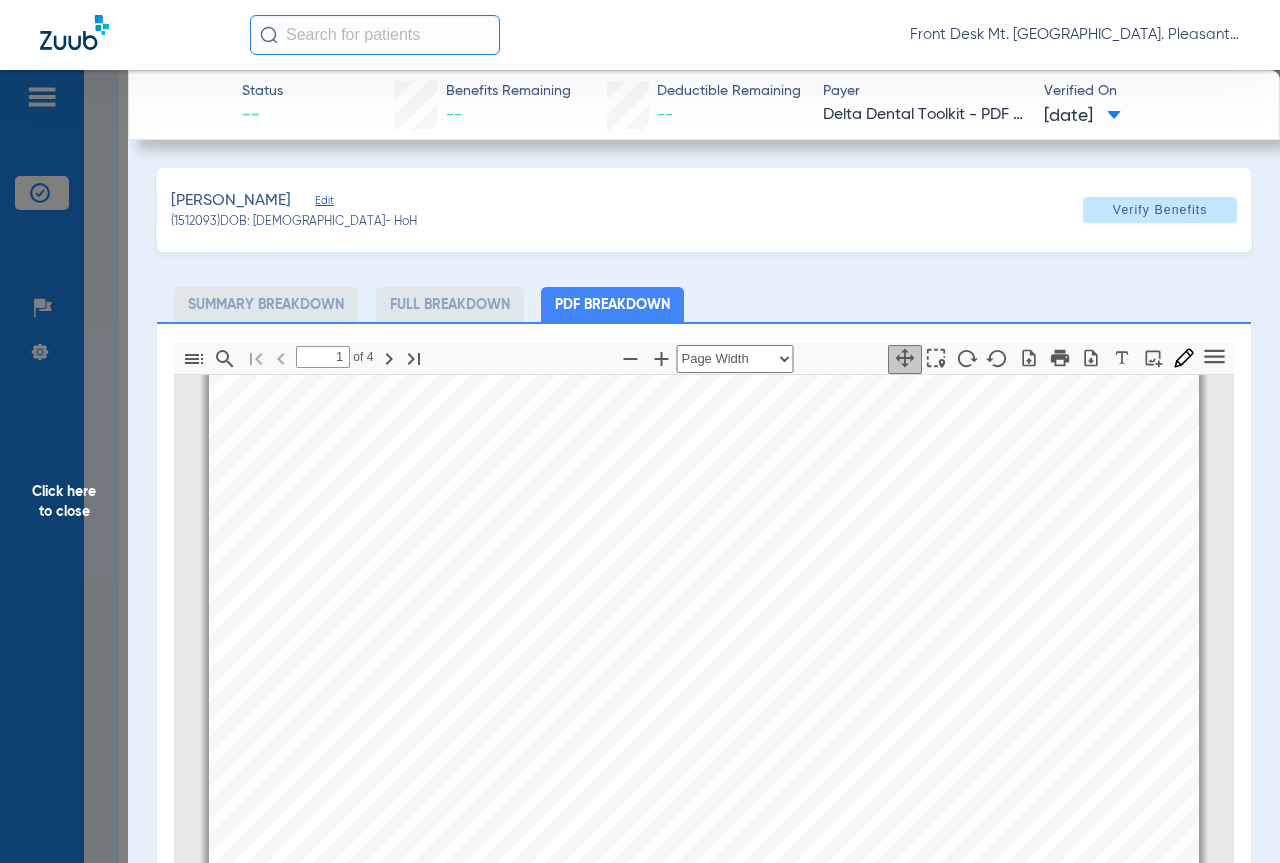 scroll, scrollTop: 310, scrollLeft: 0, axis: vertical 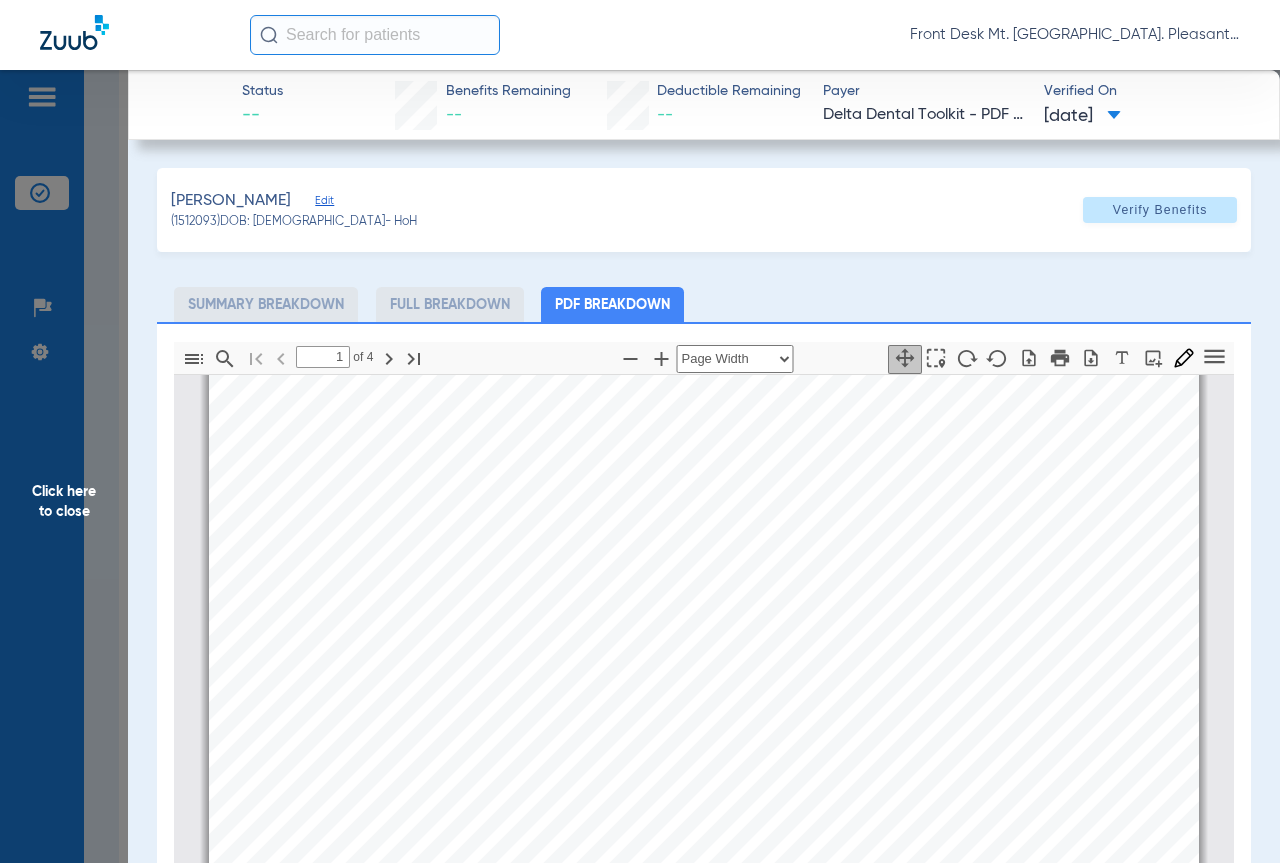 click on "Click here to close" 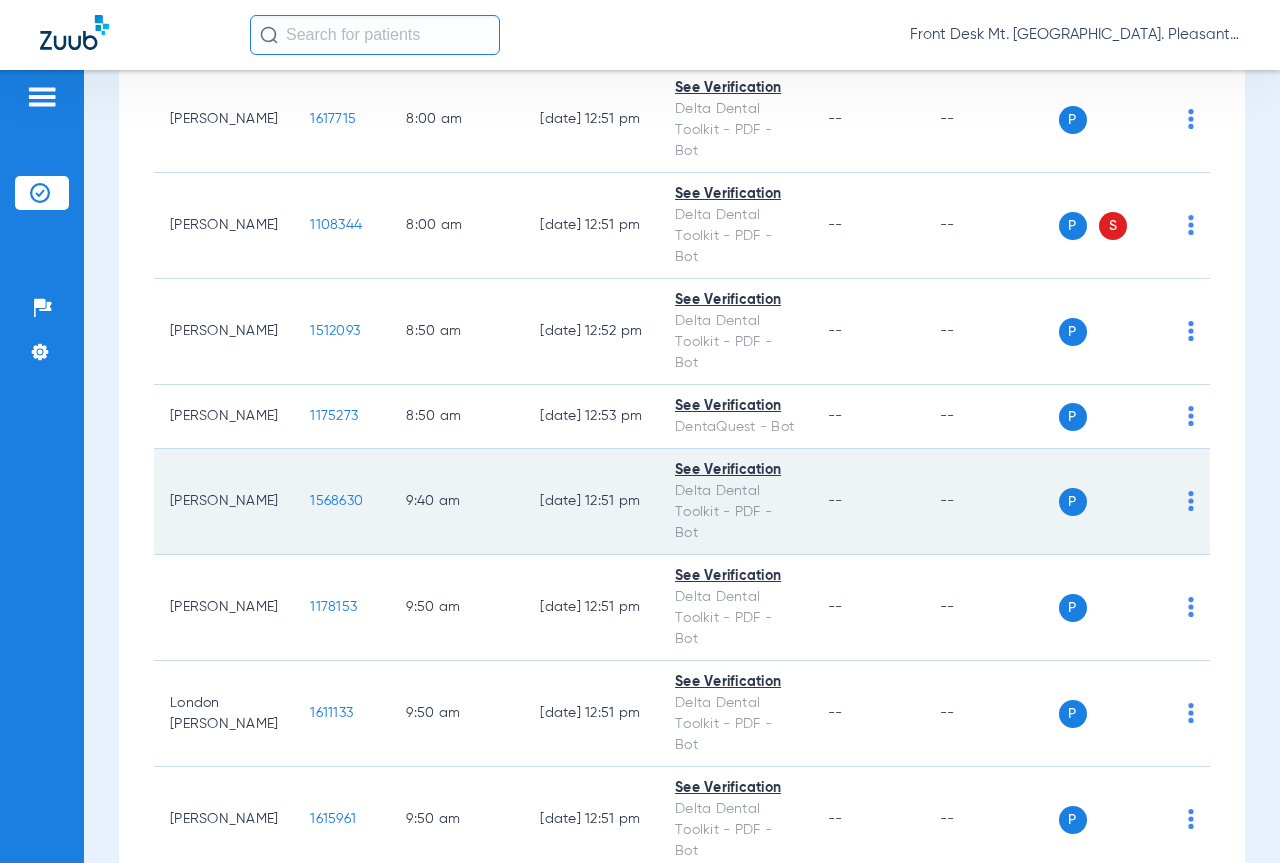 scroll, scrollTop: 500, scrollLeft: 0, axis: vertical 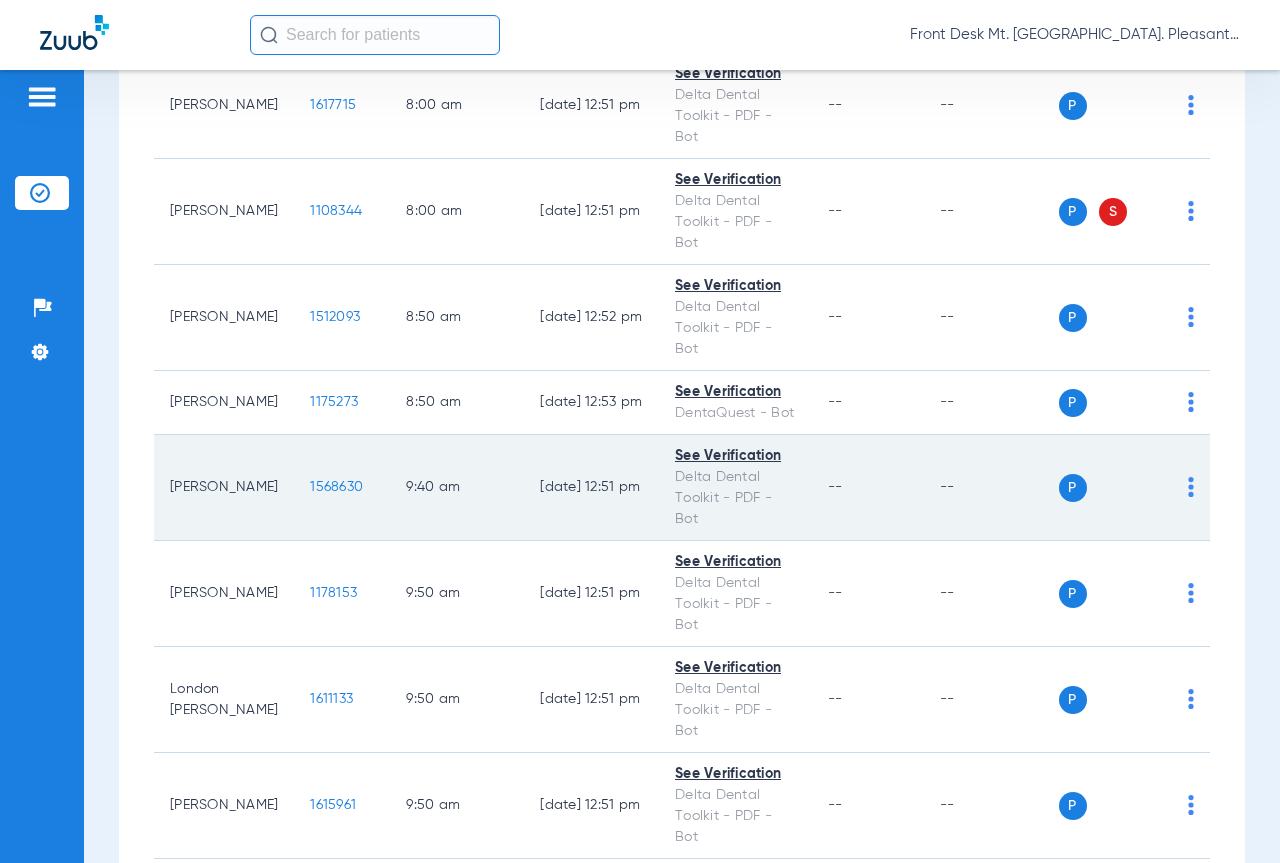 click on "1568630" 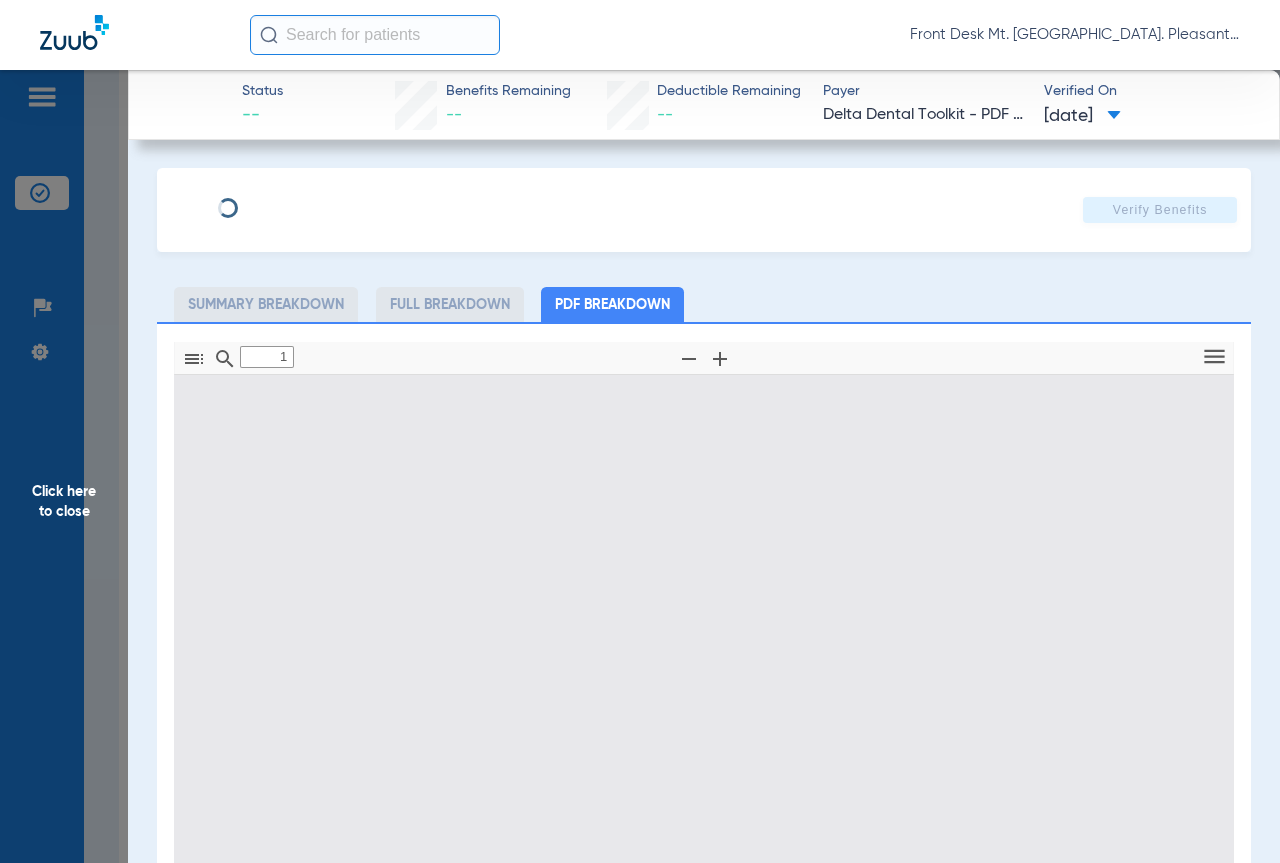 type on "0" 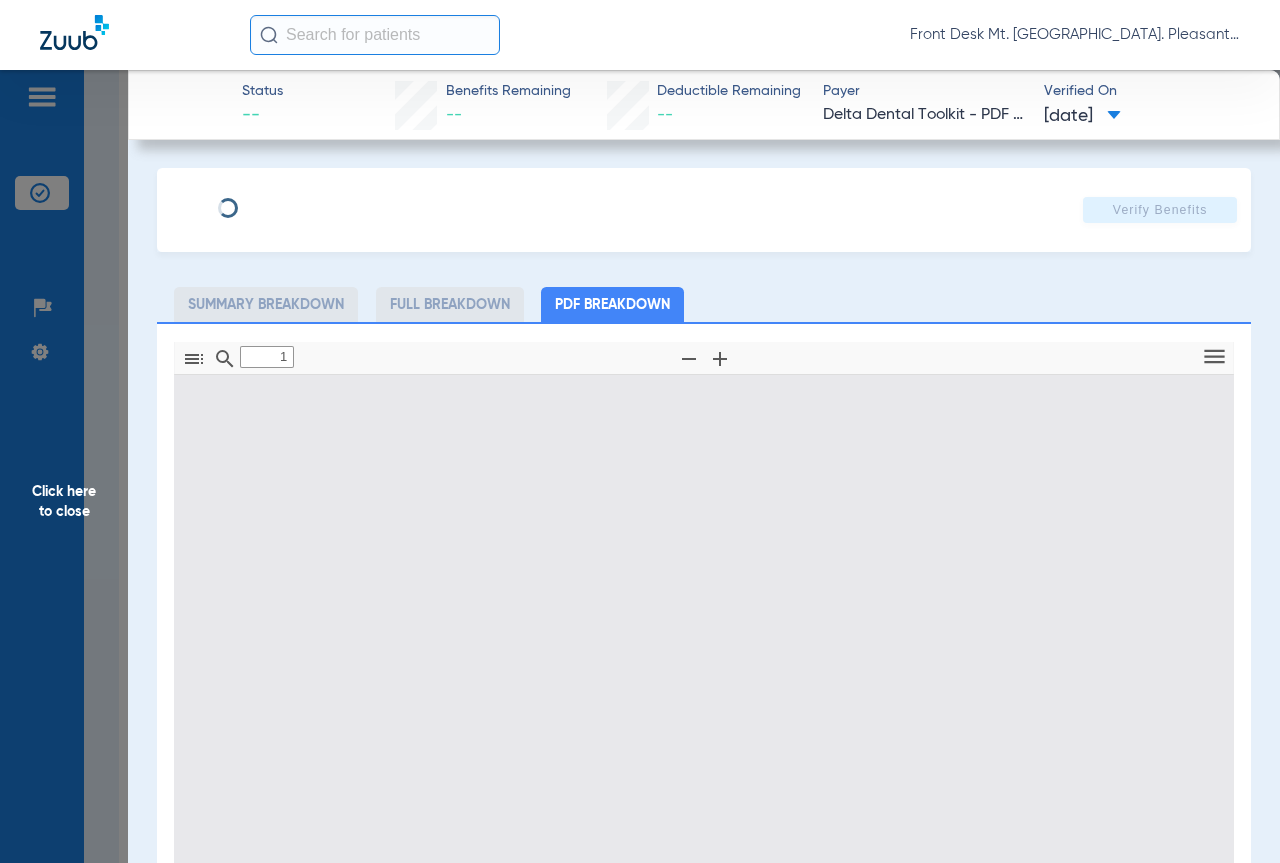 select on "page-width" 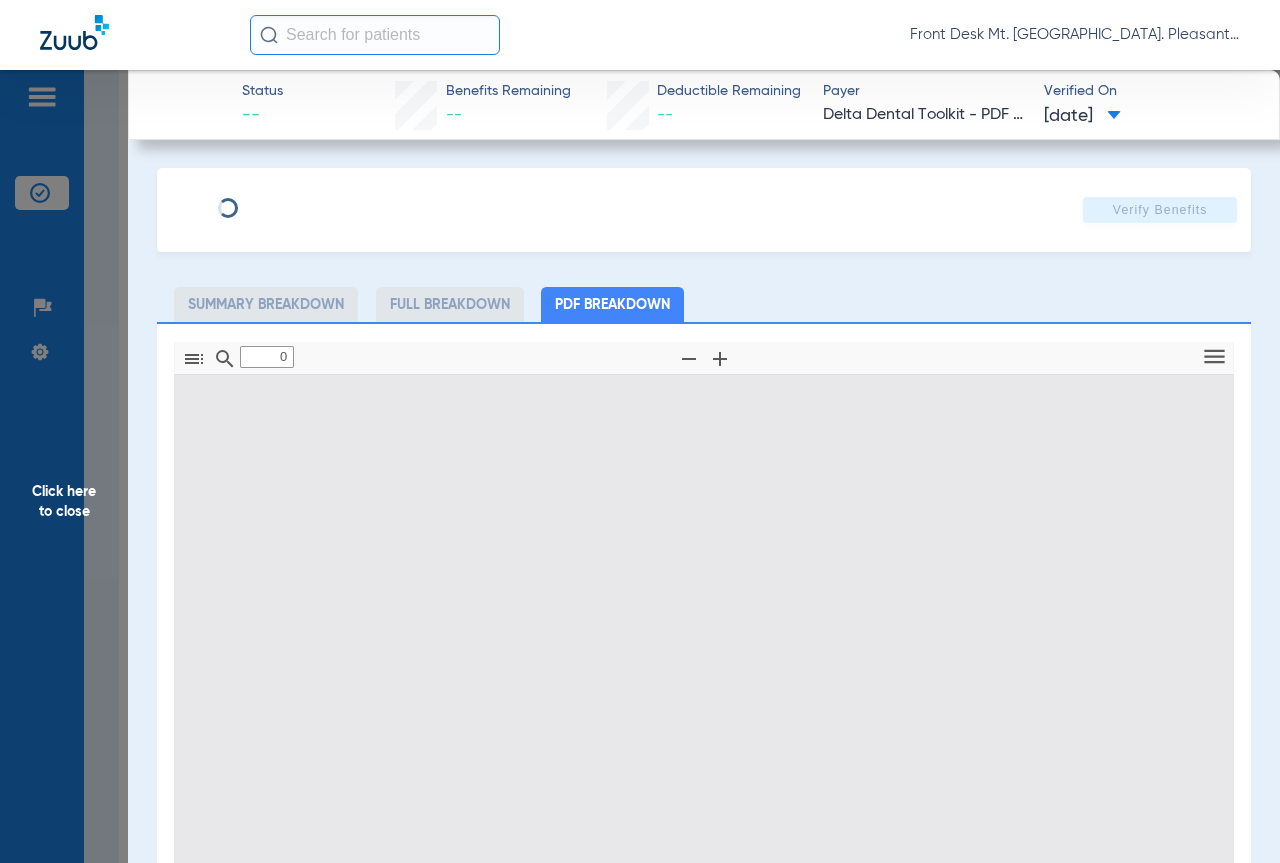 type on "1" 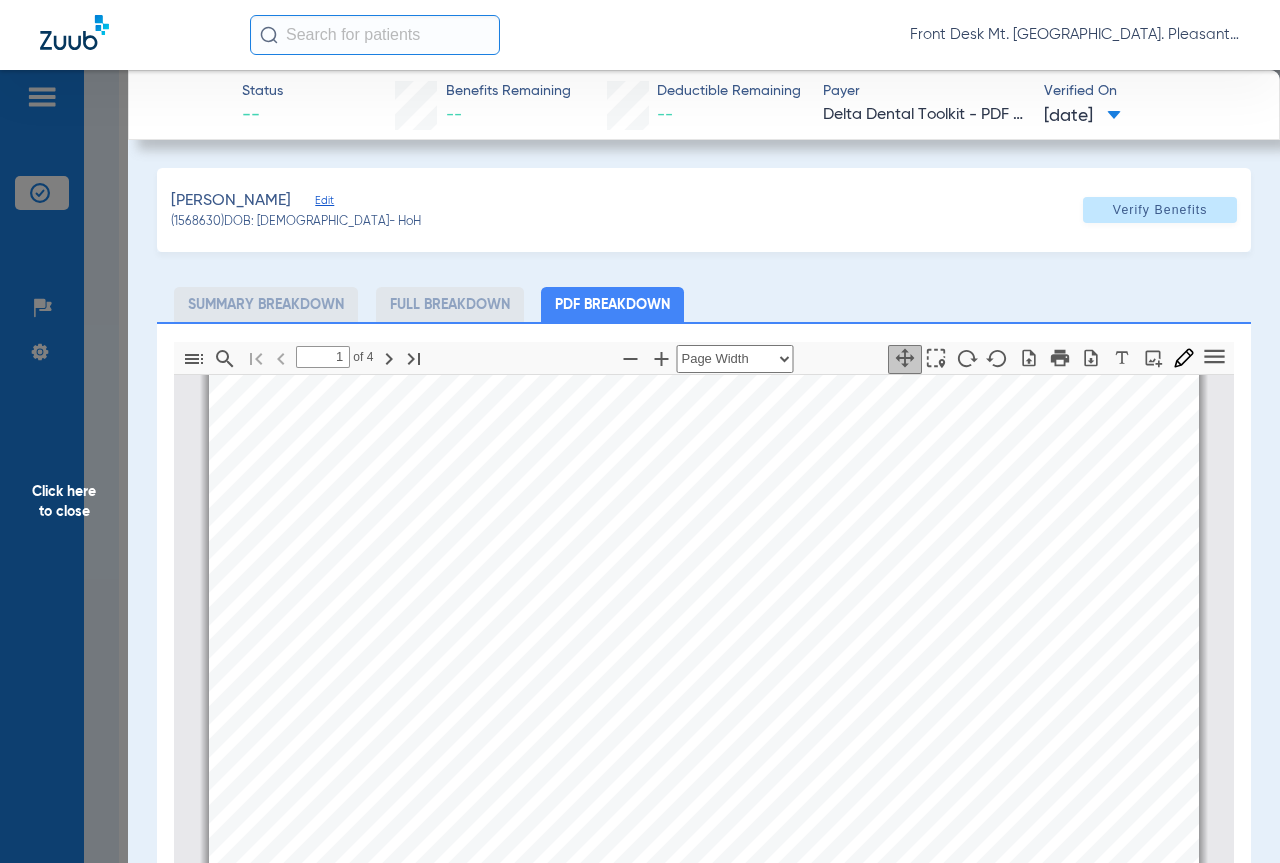 scroll, scrollTop: 210, scrollLeft: 0, axis: vertical 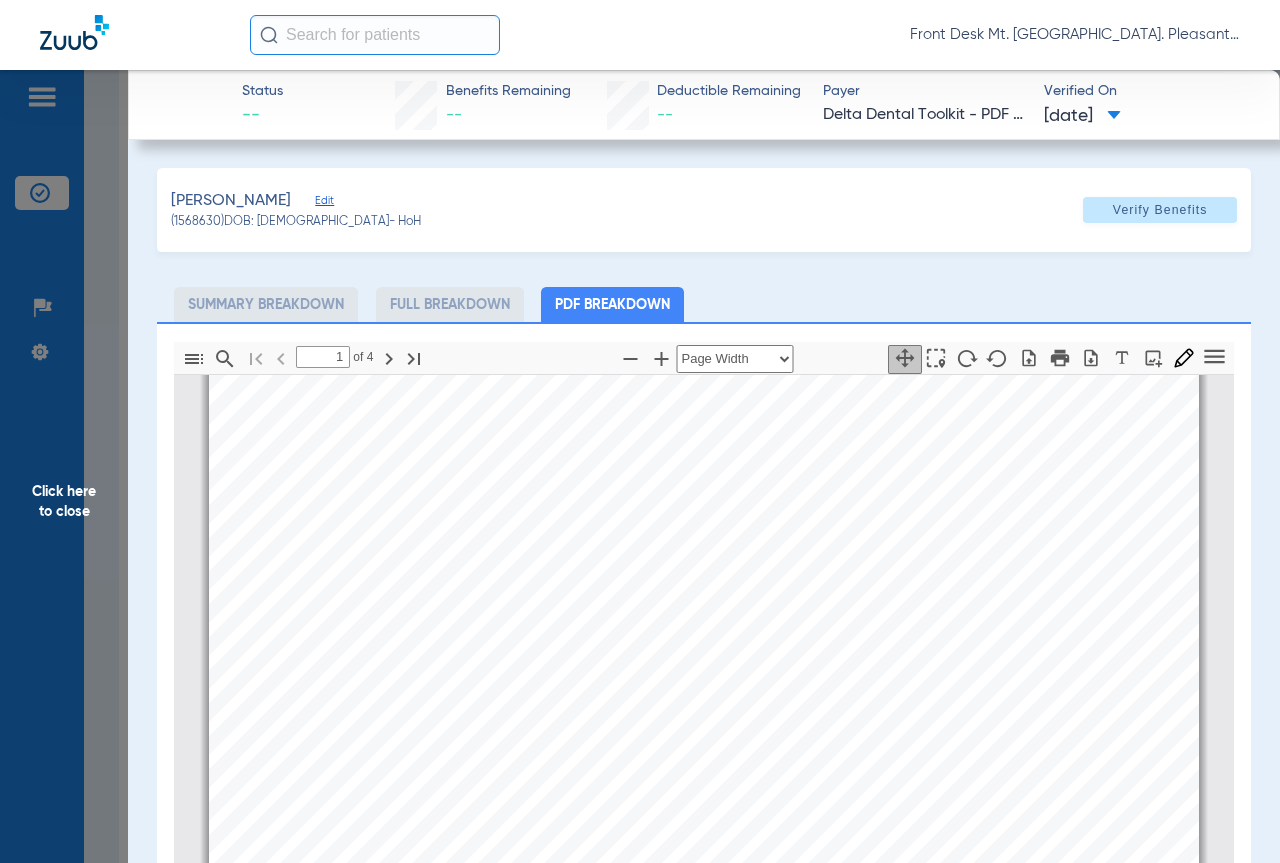 click on "Click here to close" 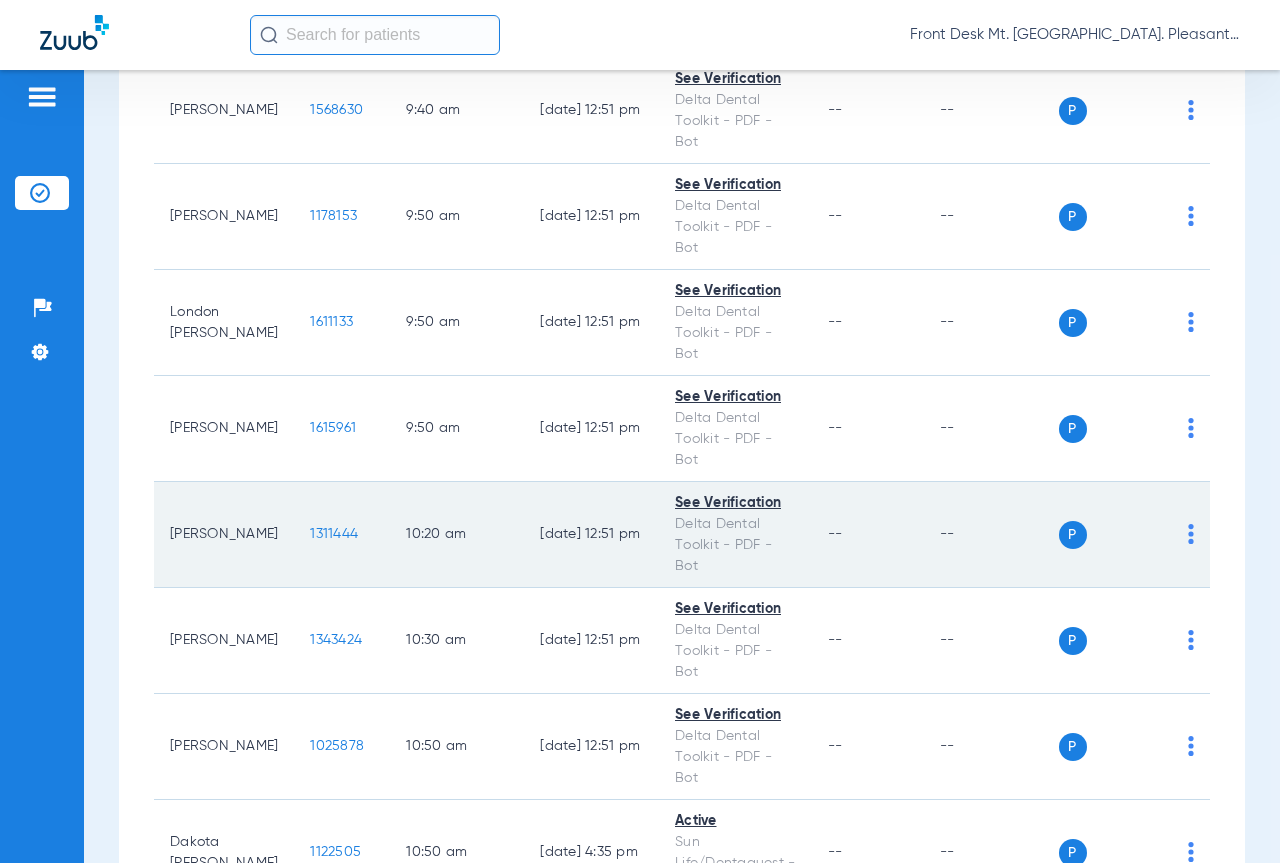 scroll, scrollTop: 900, scrollLeft: 0, axis: vertical 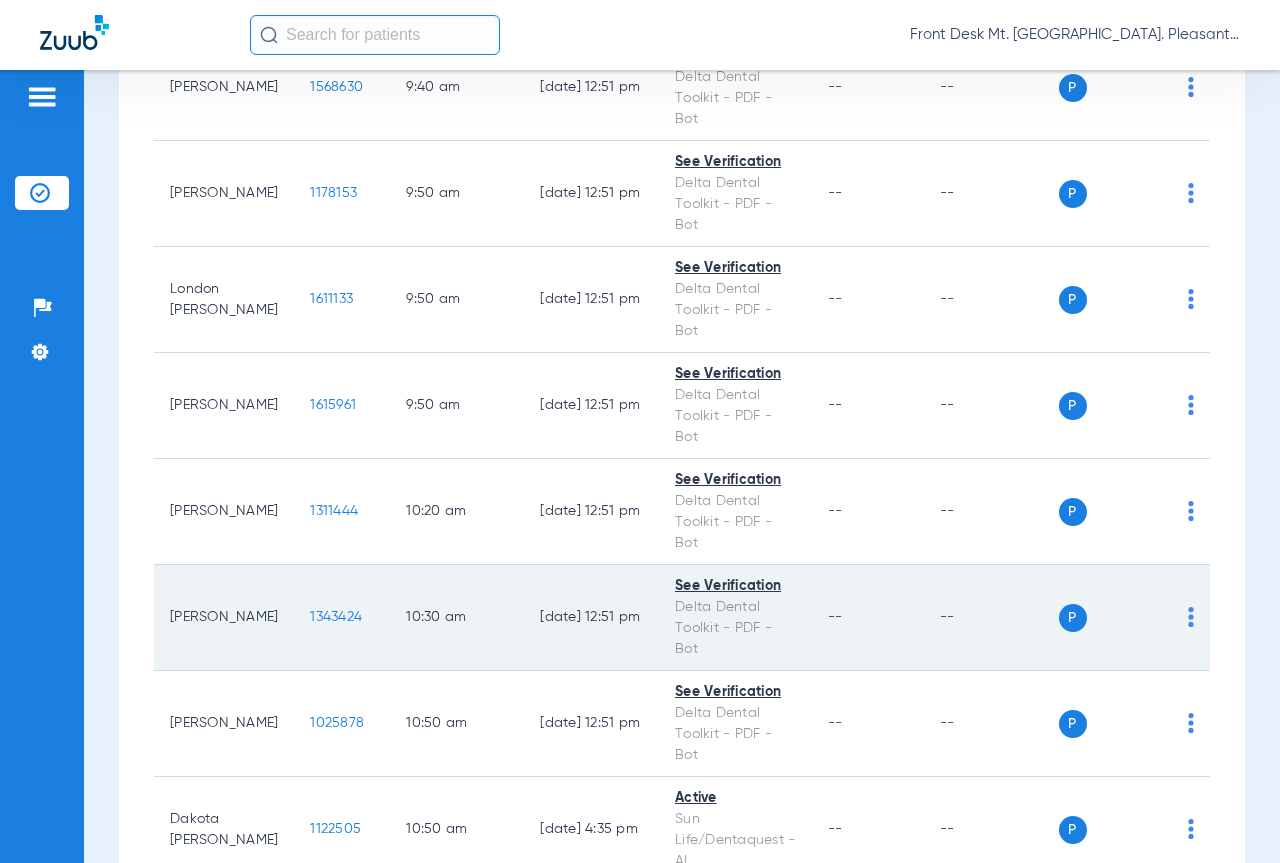 click on "1343424" 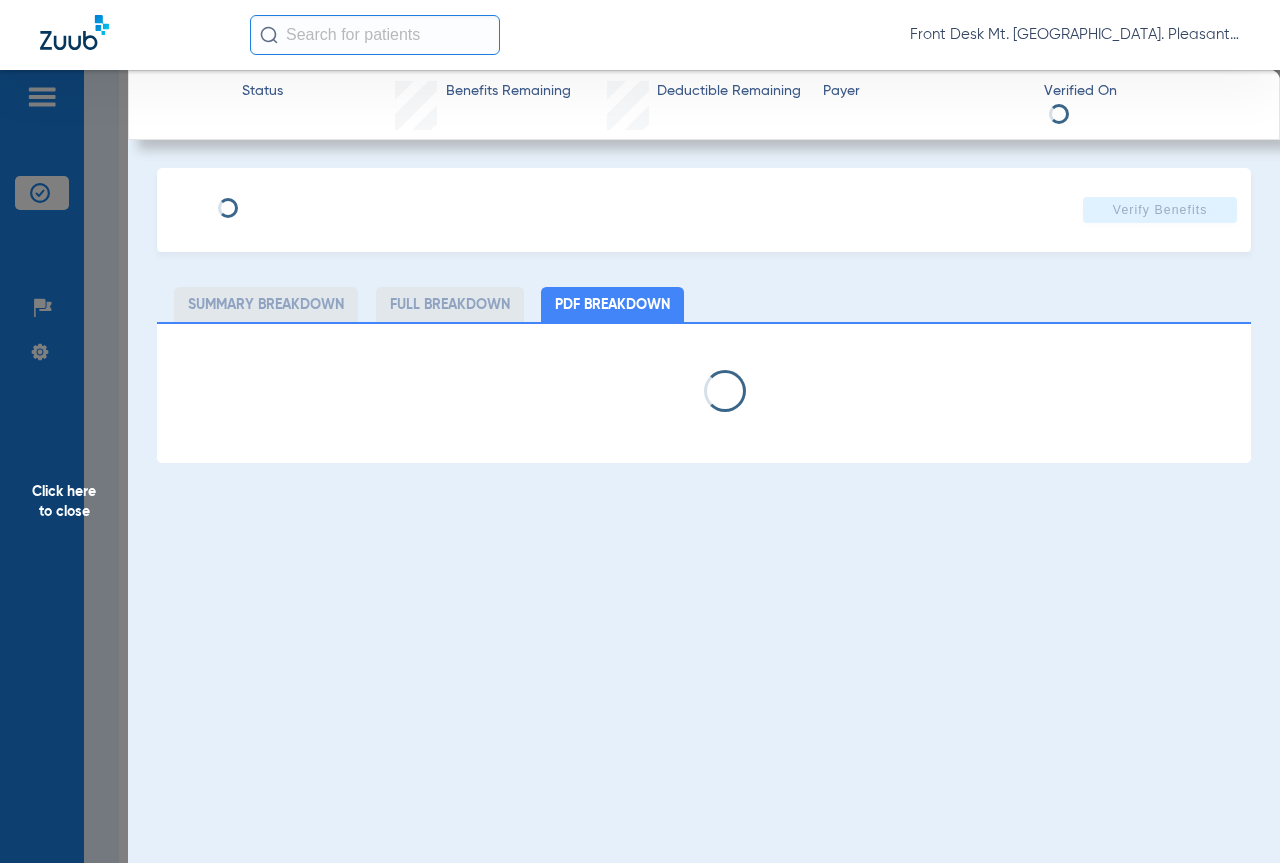 select on "page-width" 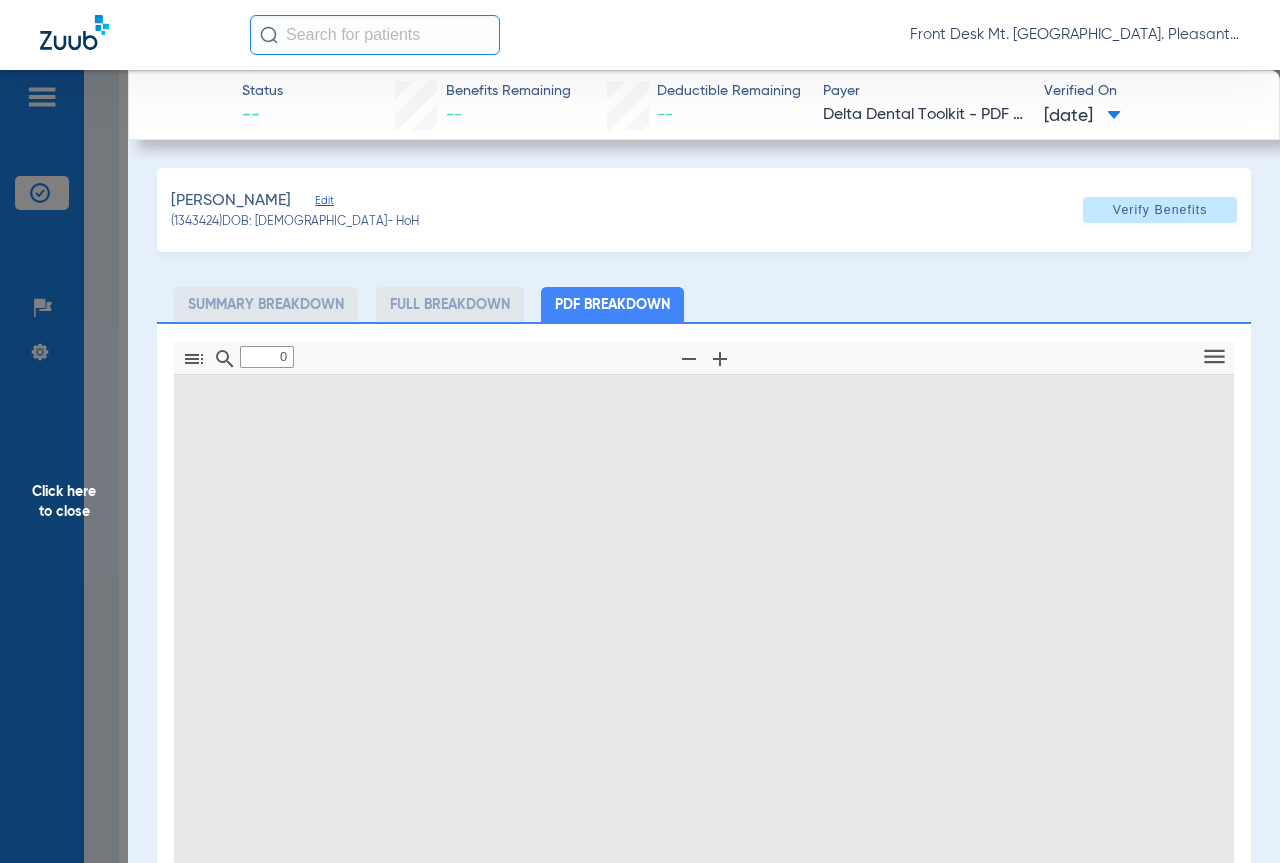 type on "1" 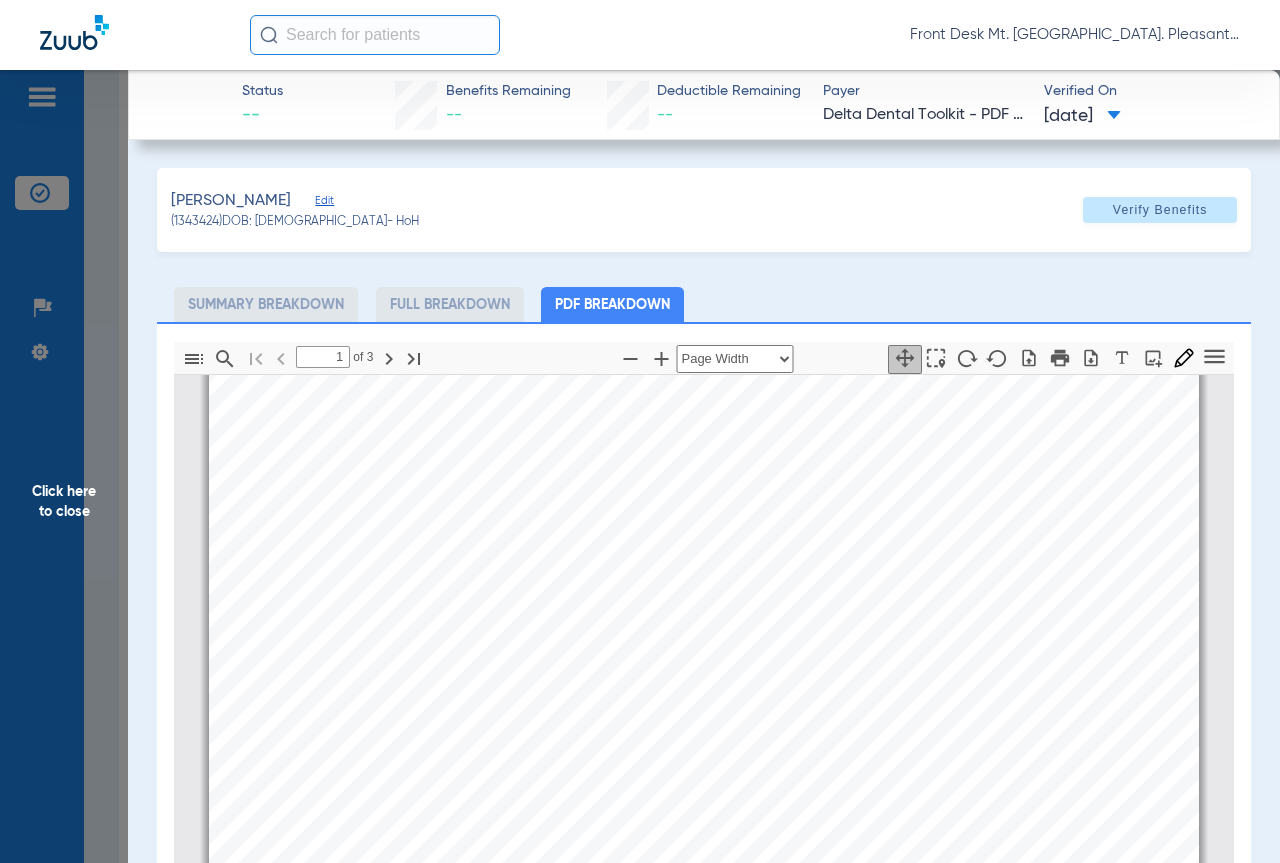 scroll, scrollTop: 410, scrollLeft: 0, axis: vertical 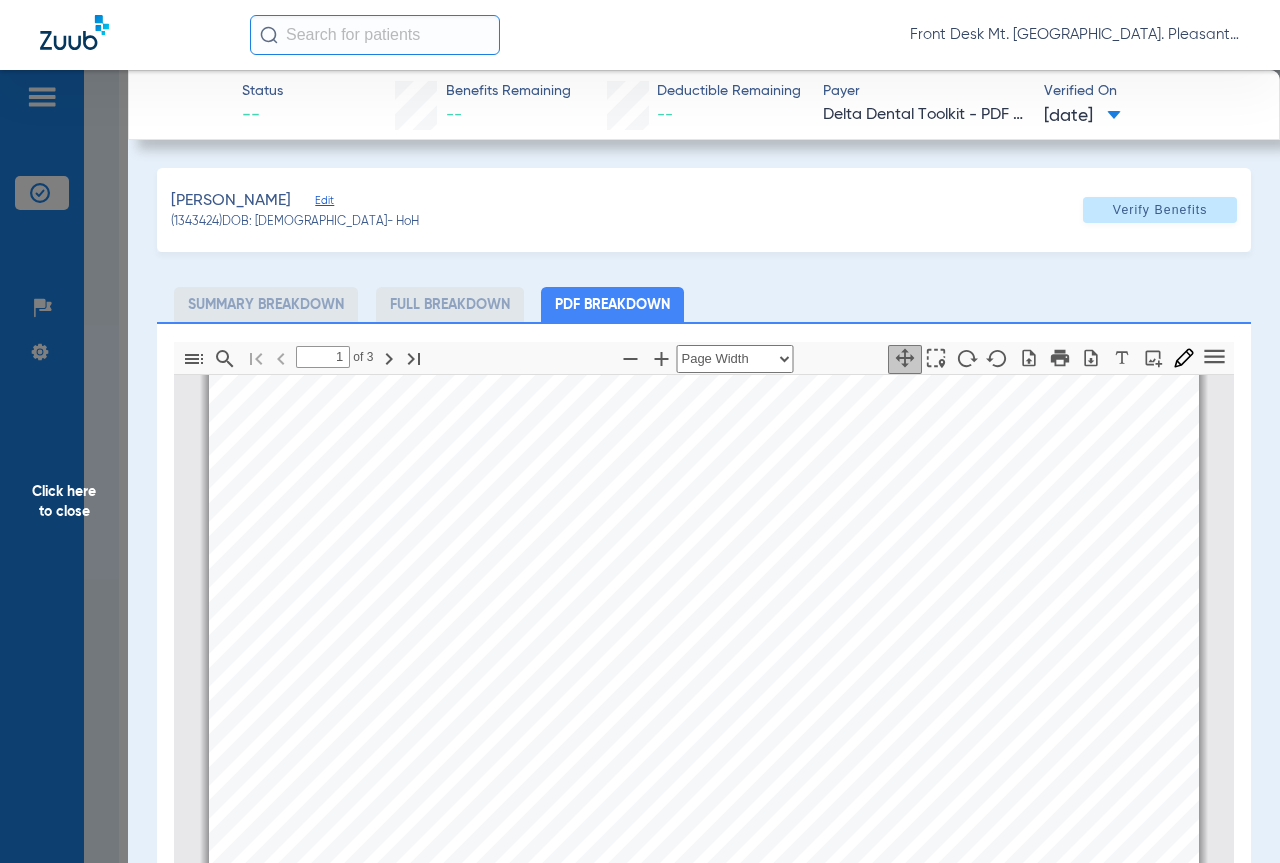 drag, startPoint x: 72, startPoint y: 494, endPoint x: 32, endPoint y: 457, distance: 54.48853 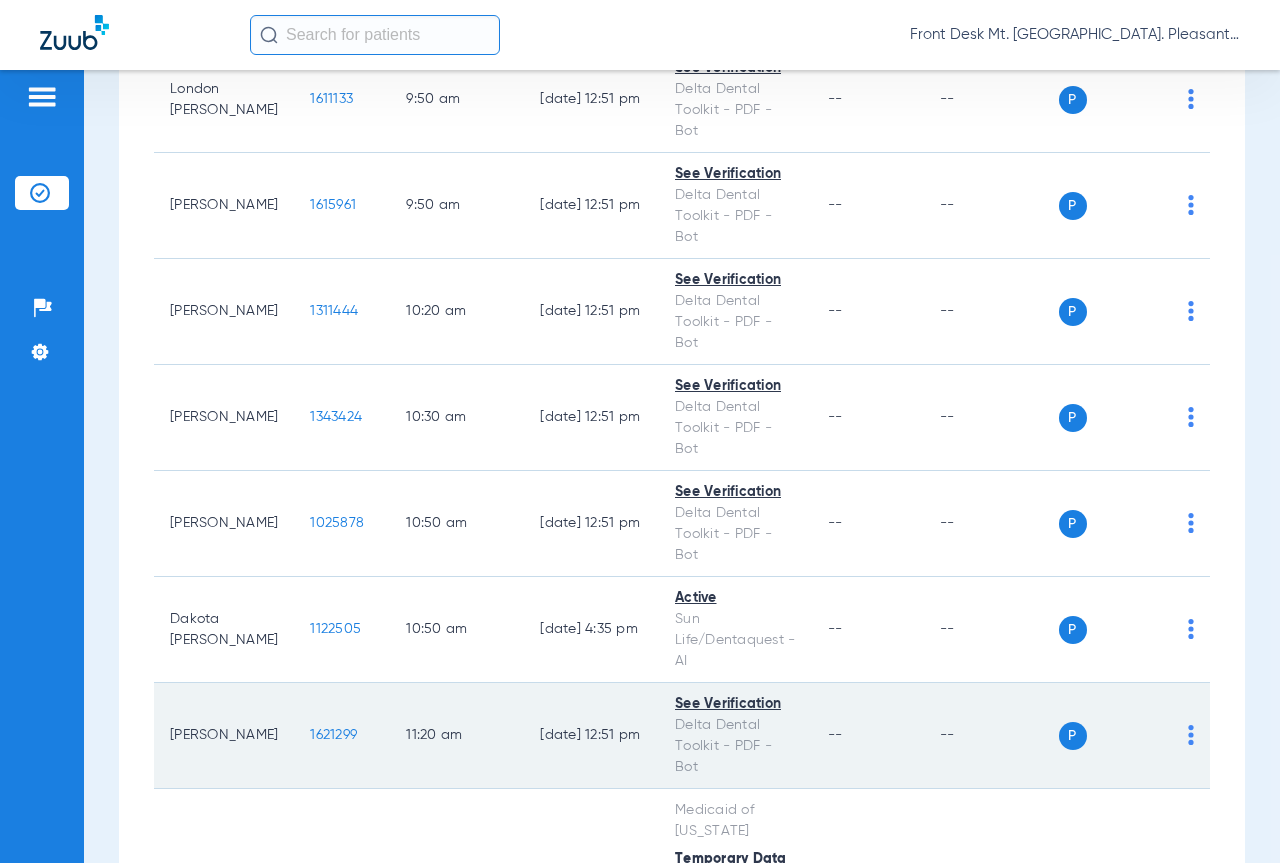 scroll, scrollTop: 1200, scrollLeft: 0, axis: vertical 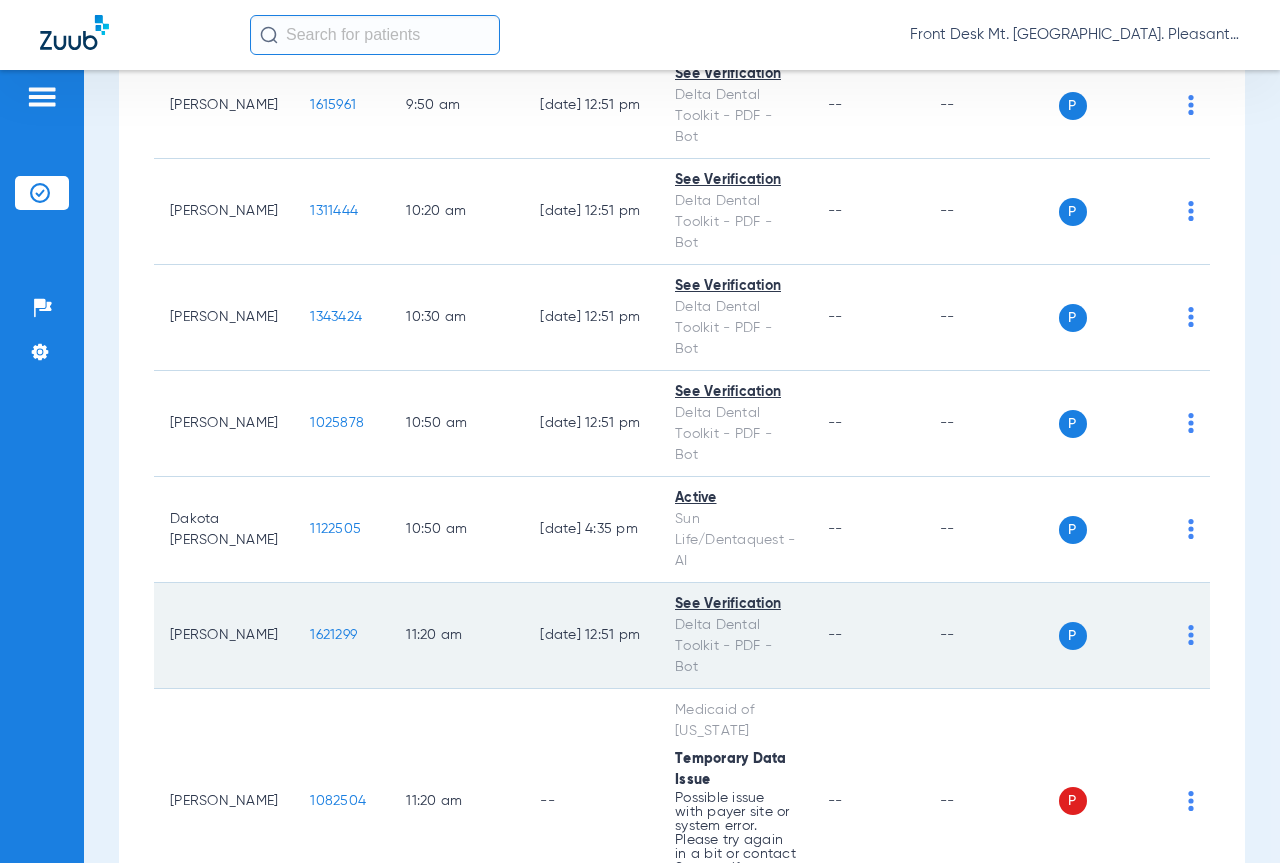 click on "1621299" 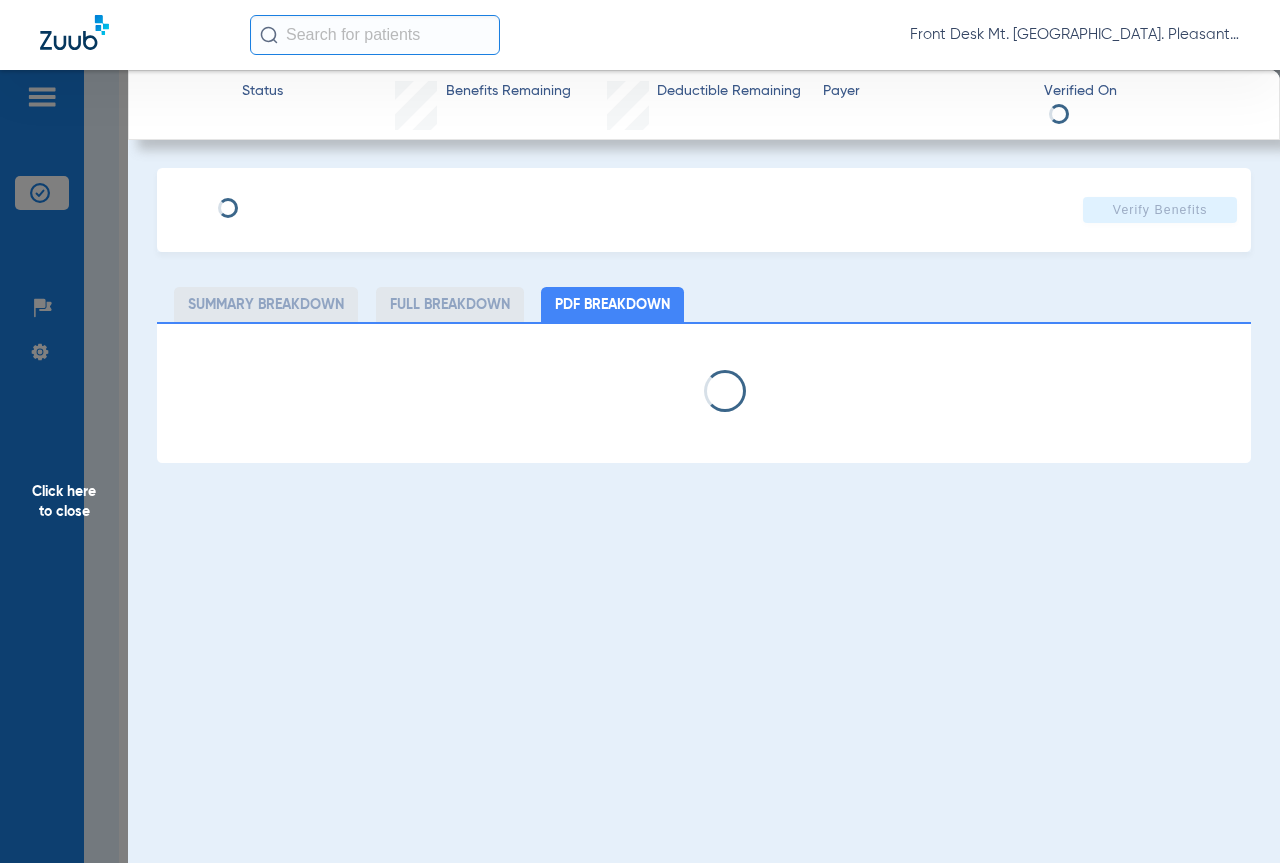 select on "page-width" 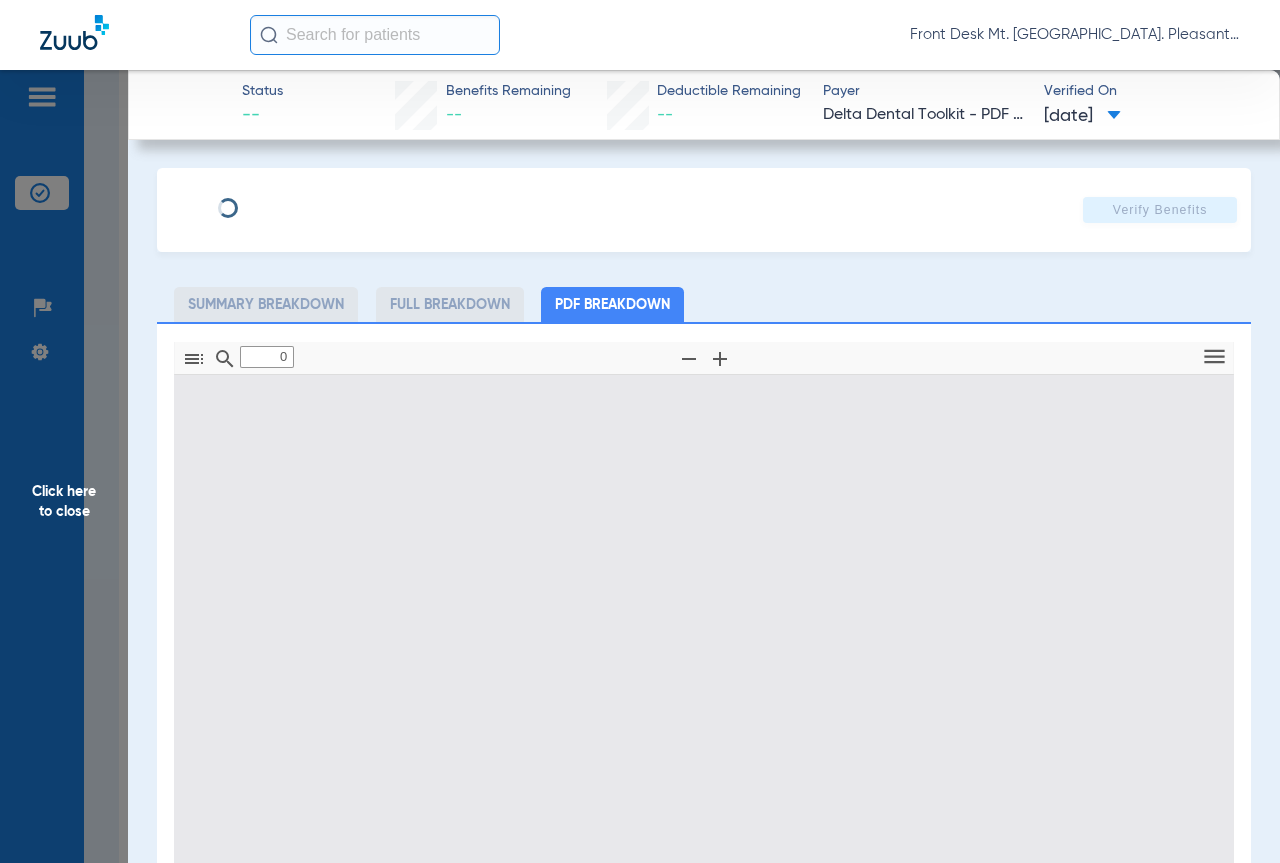 type on "1" 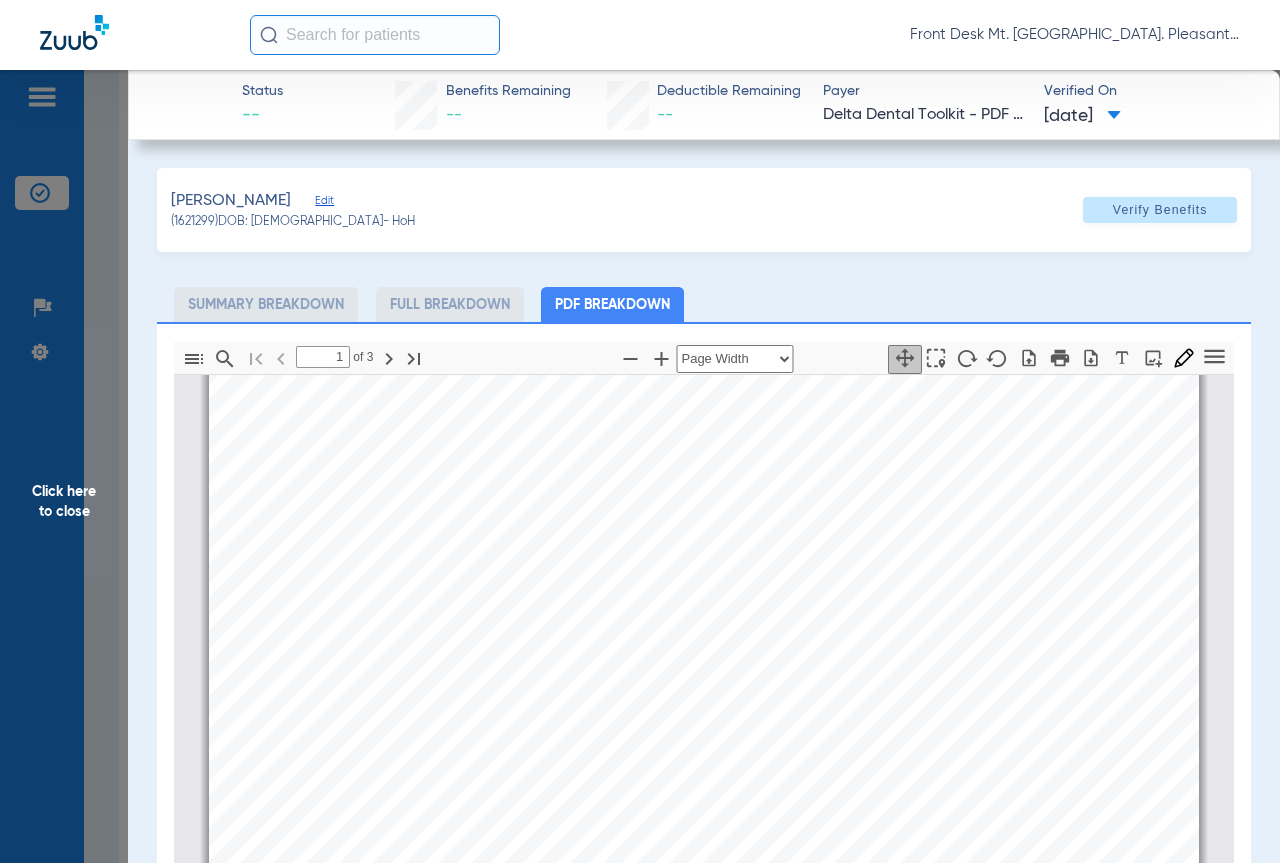 scroll, scrollTop: 310, scrollLeft: 0, axis: vertical 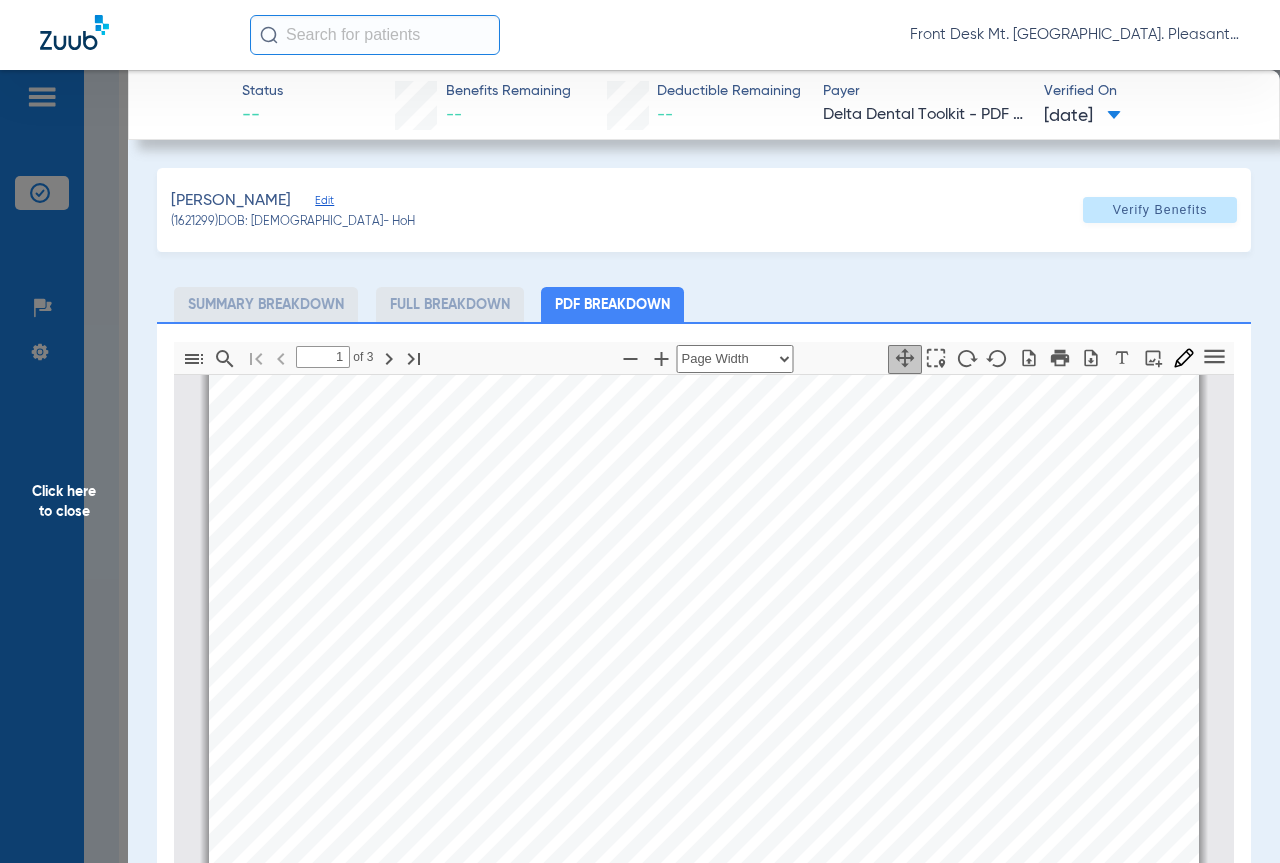 drag, startPoint x: 77, startPoint y: 495, endPoint x: 4, endPoint y: 409, distance: 112.805145 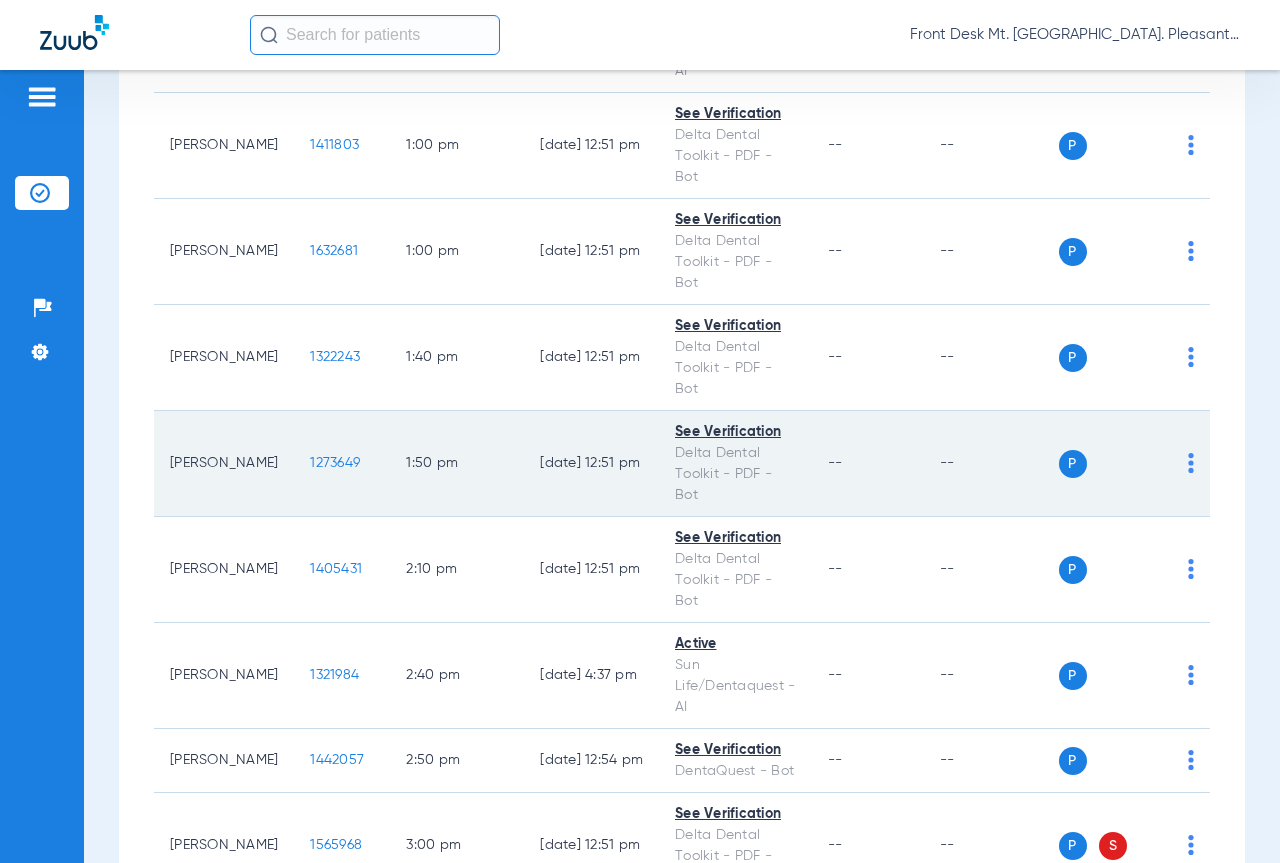 scroll, scrollTop: 2600, scrollLeft: 0, axis: vertical 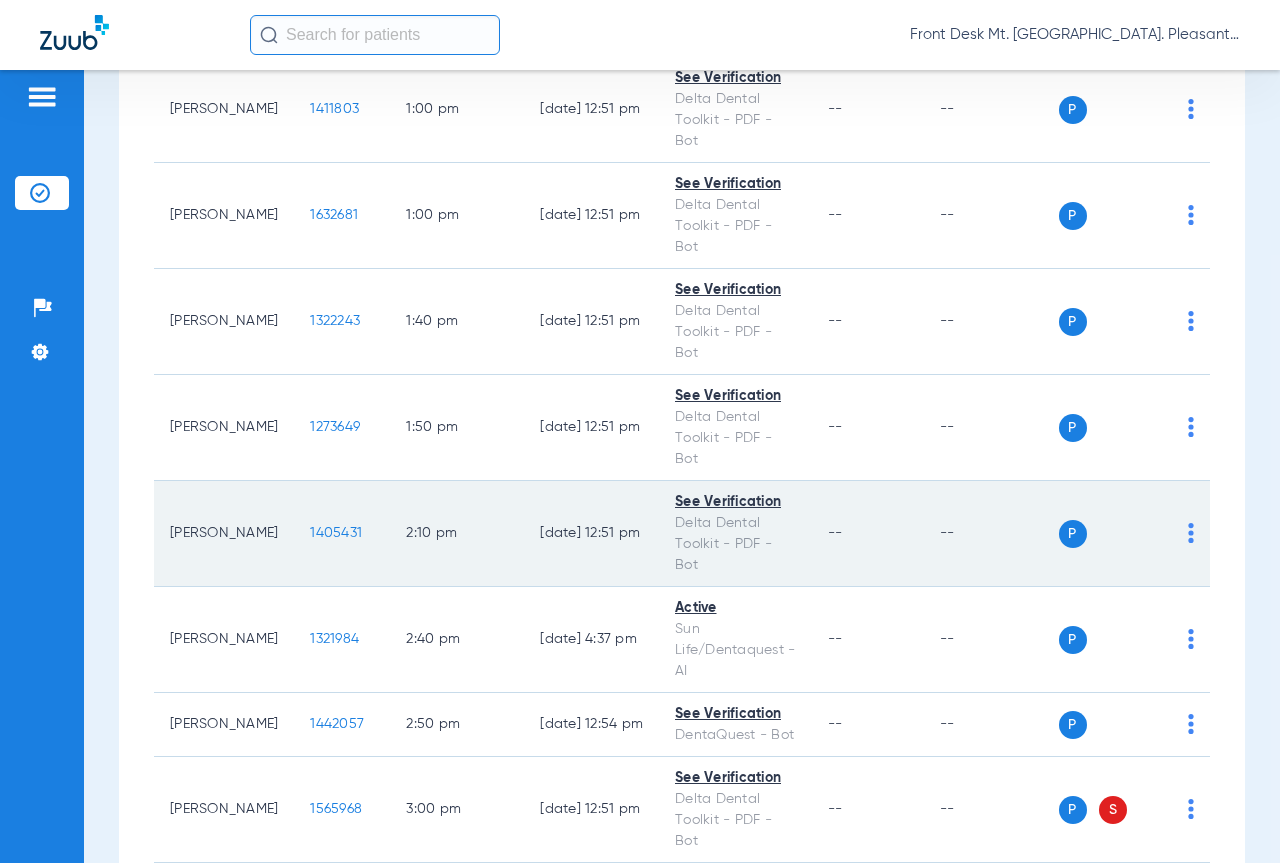 click on "1405431" 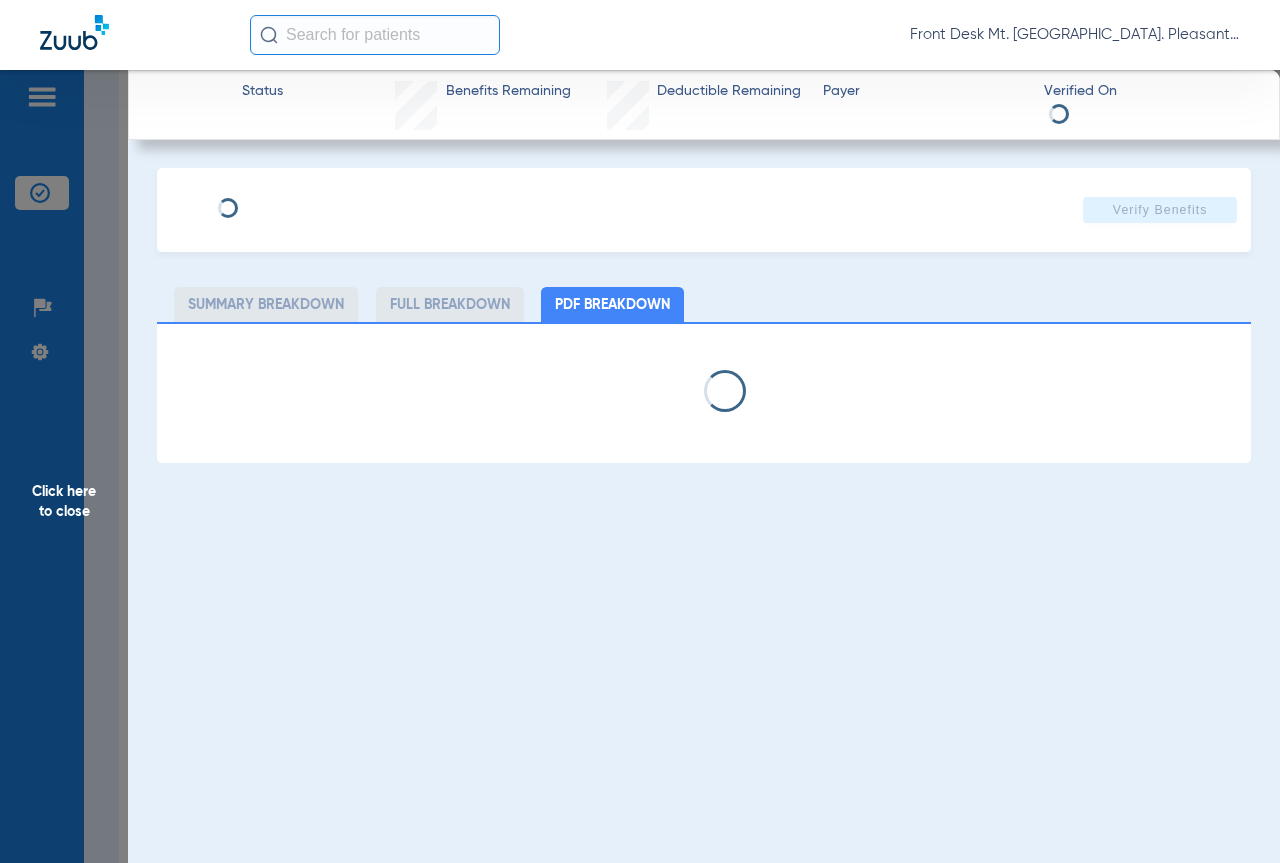 select on "page-width" 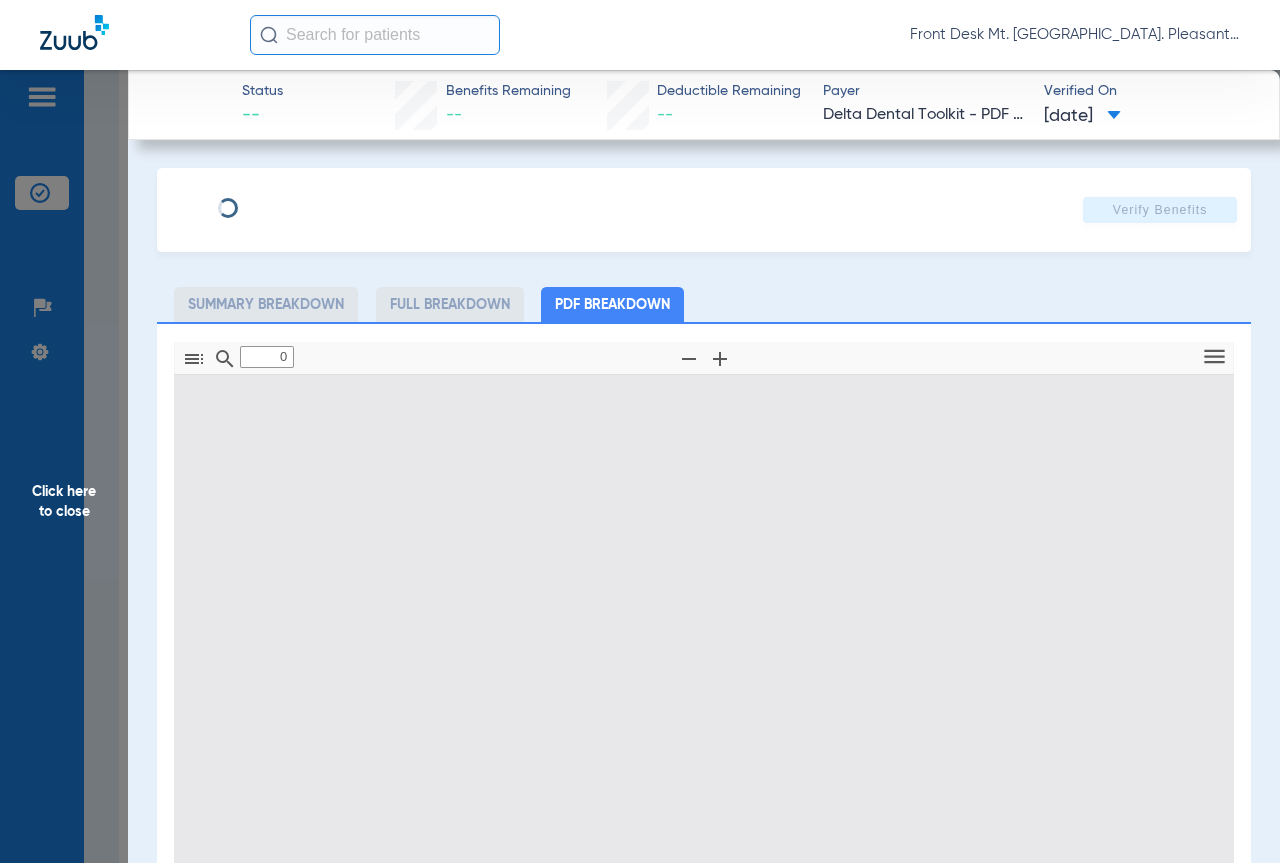 type on "1" 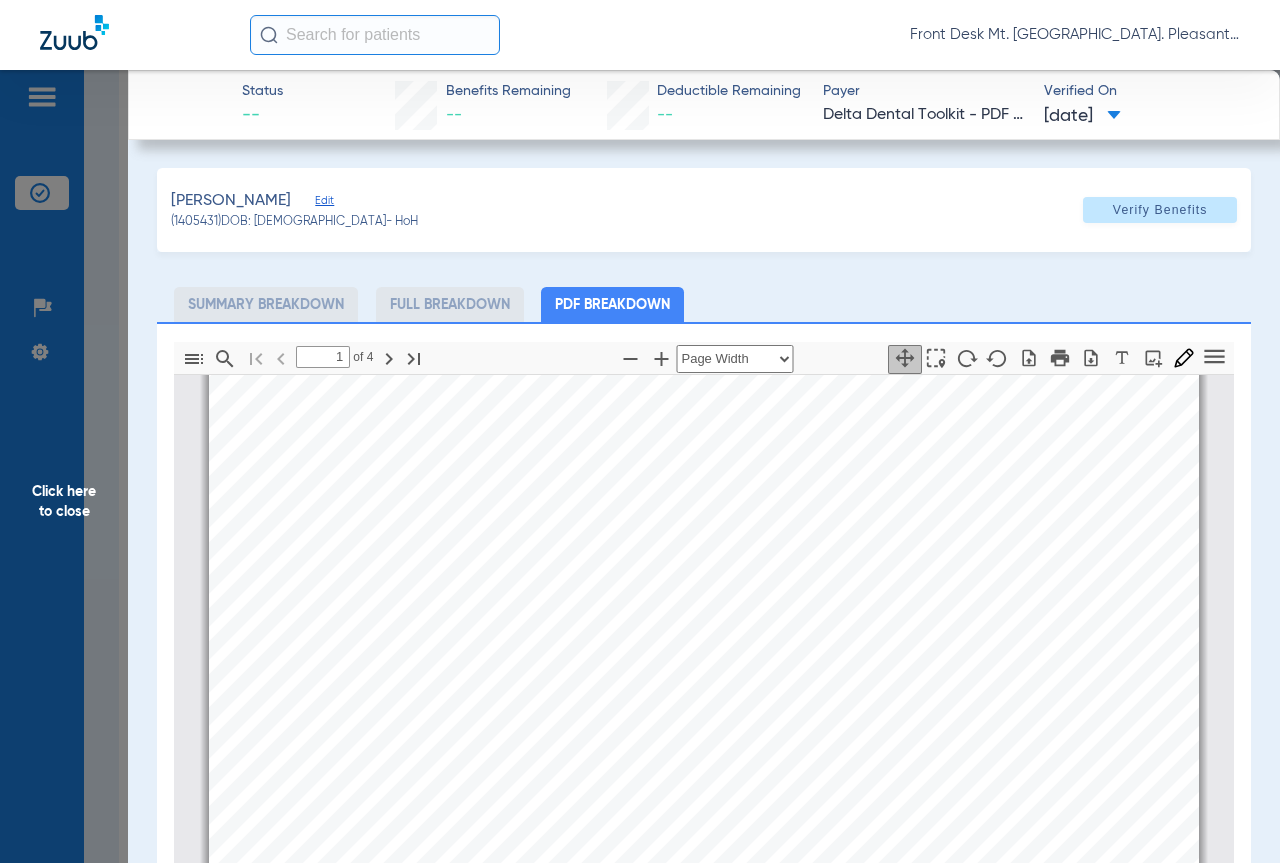 scroll, scrollTop: 310, scrollLeft: 0, axis: vertical 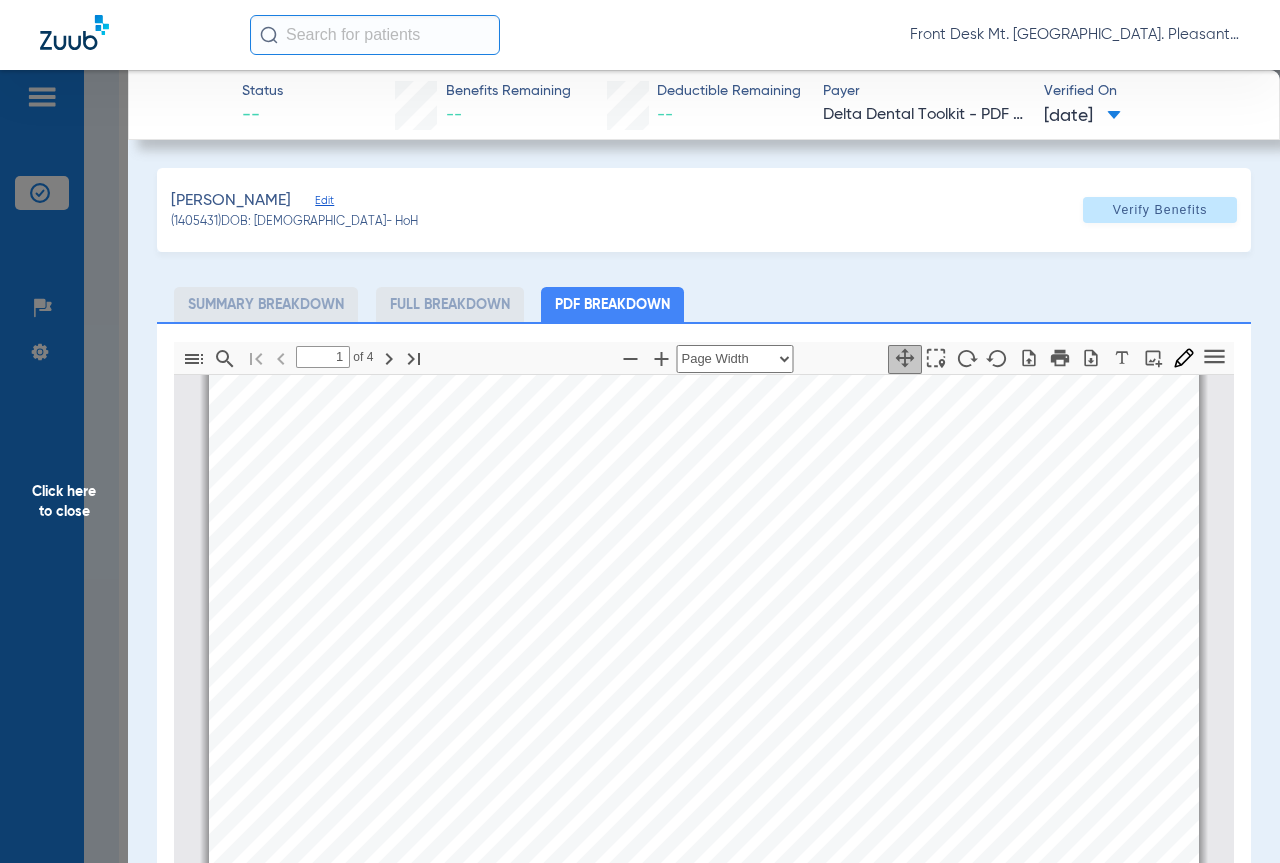drag, startPoint x: 59, startPoint y: 509, endPoint x: 56, endPoint y: 493, distance: 16.27882 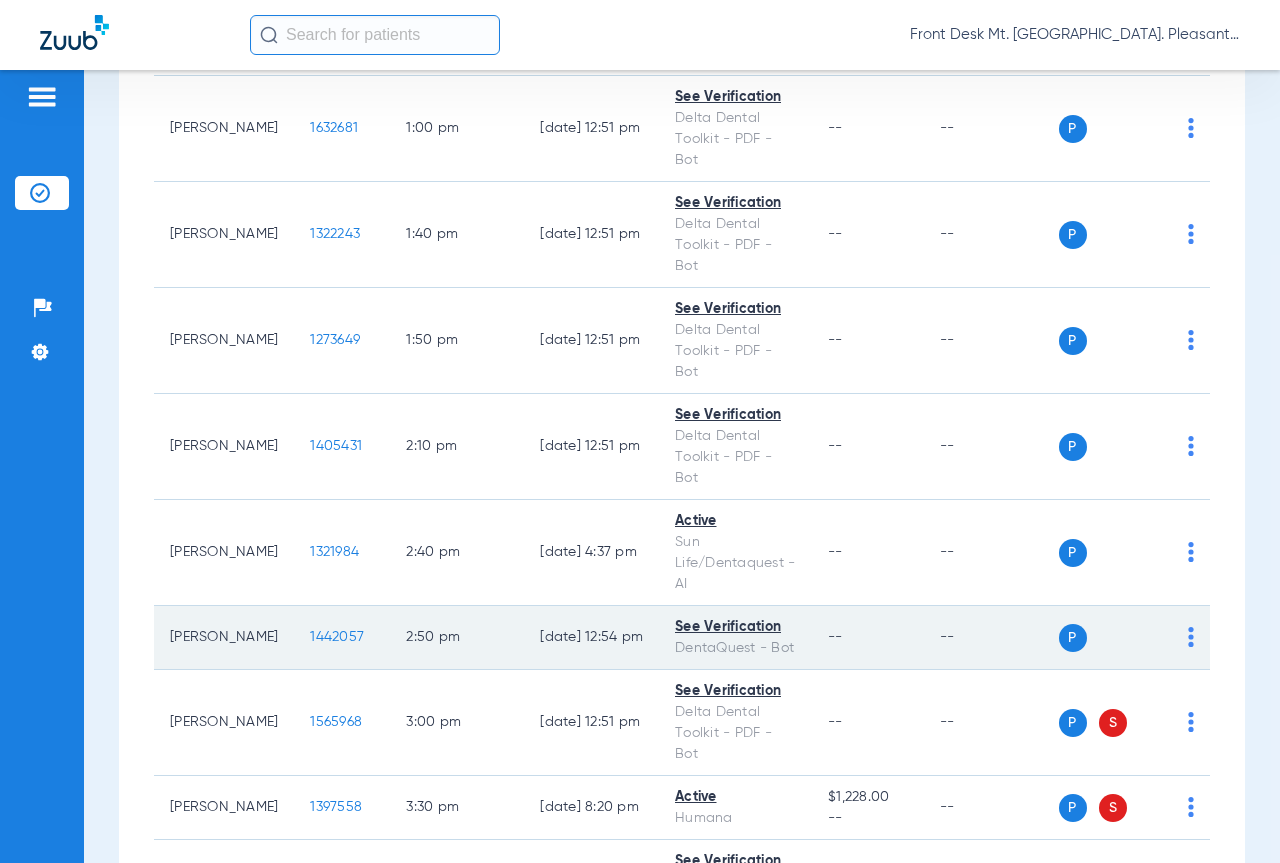 scroll, scrollTop: 2900, scrollLeft: 0, axis: vertical 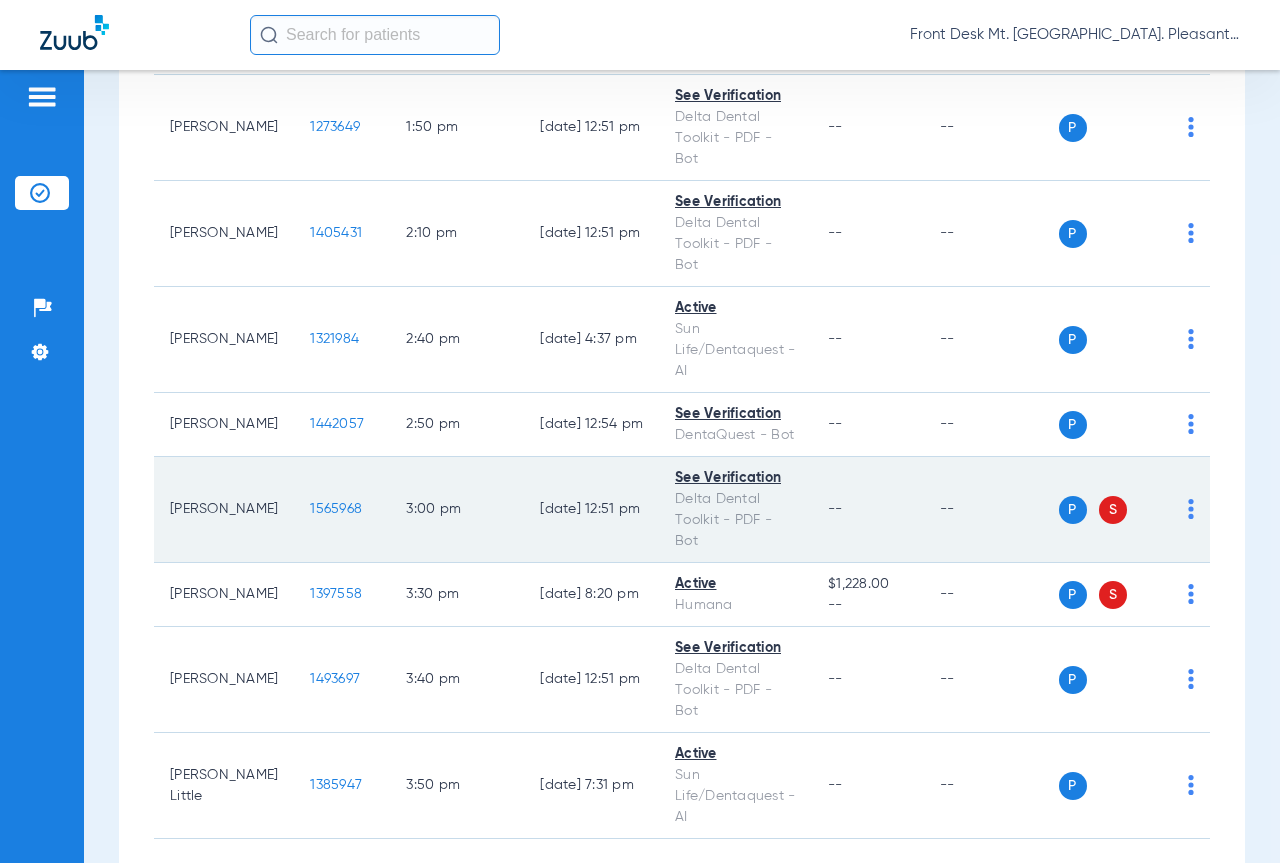 click on "1565968" 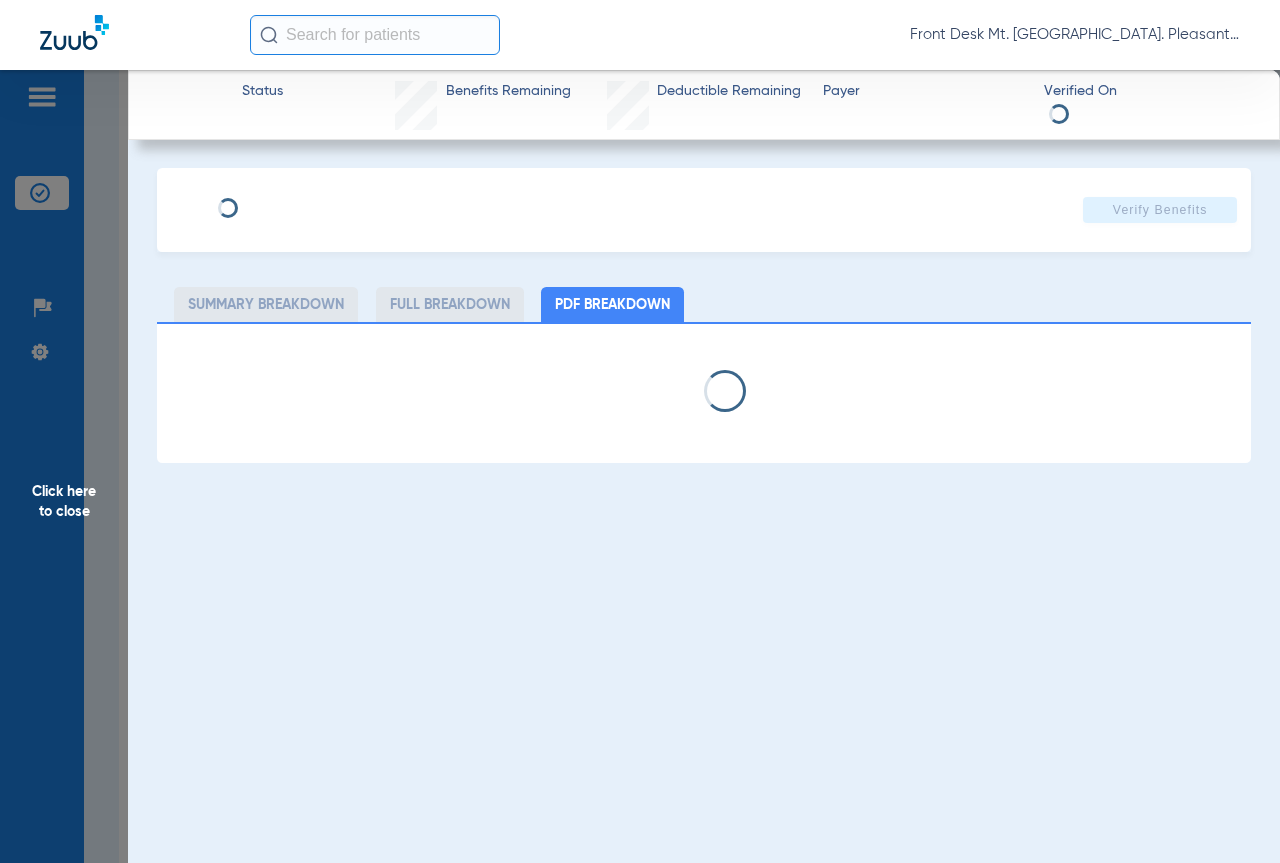 select on "page-width" 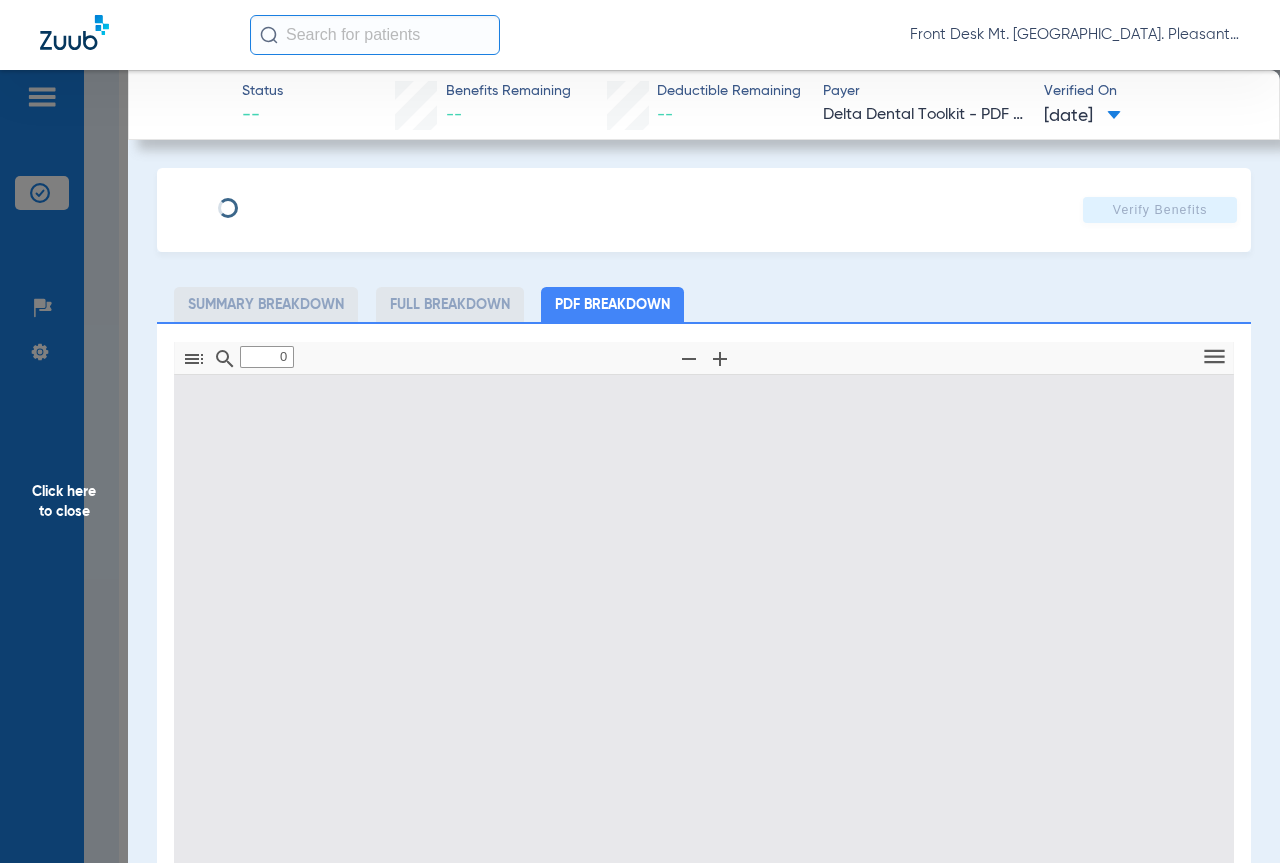 type on "1" 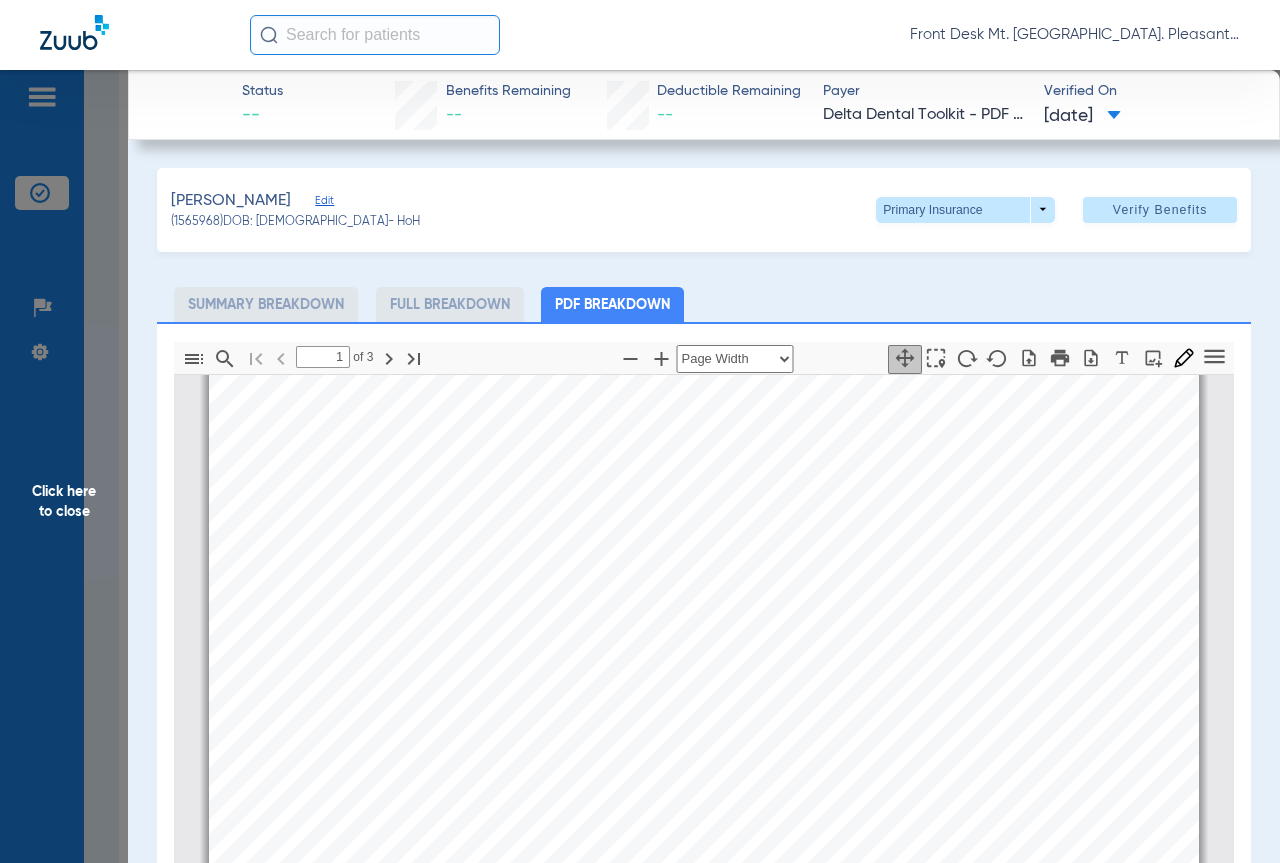 scroll, scrollTop: 610, scrollLeft: 0, axis: vertical 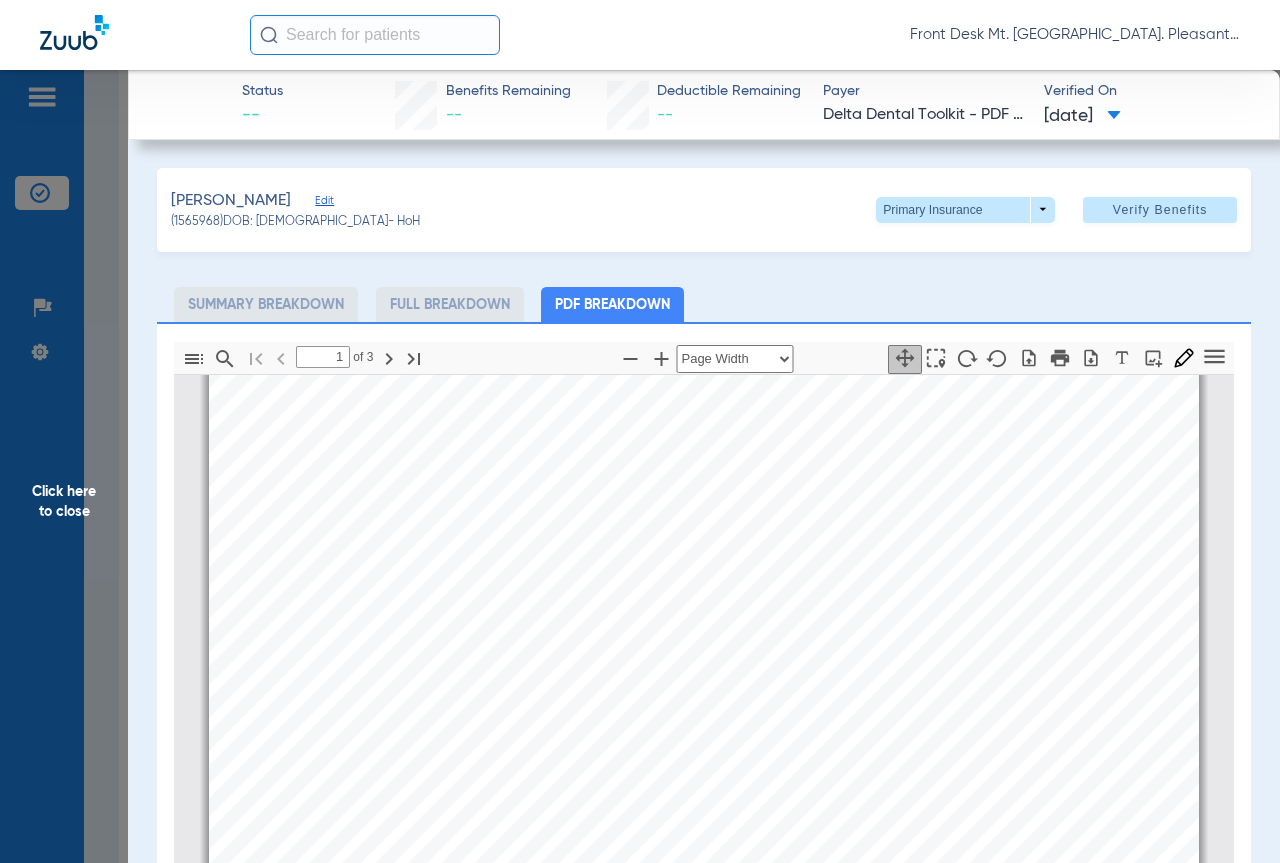 click on "Click here to close" 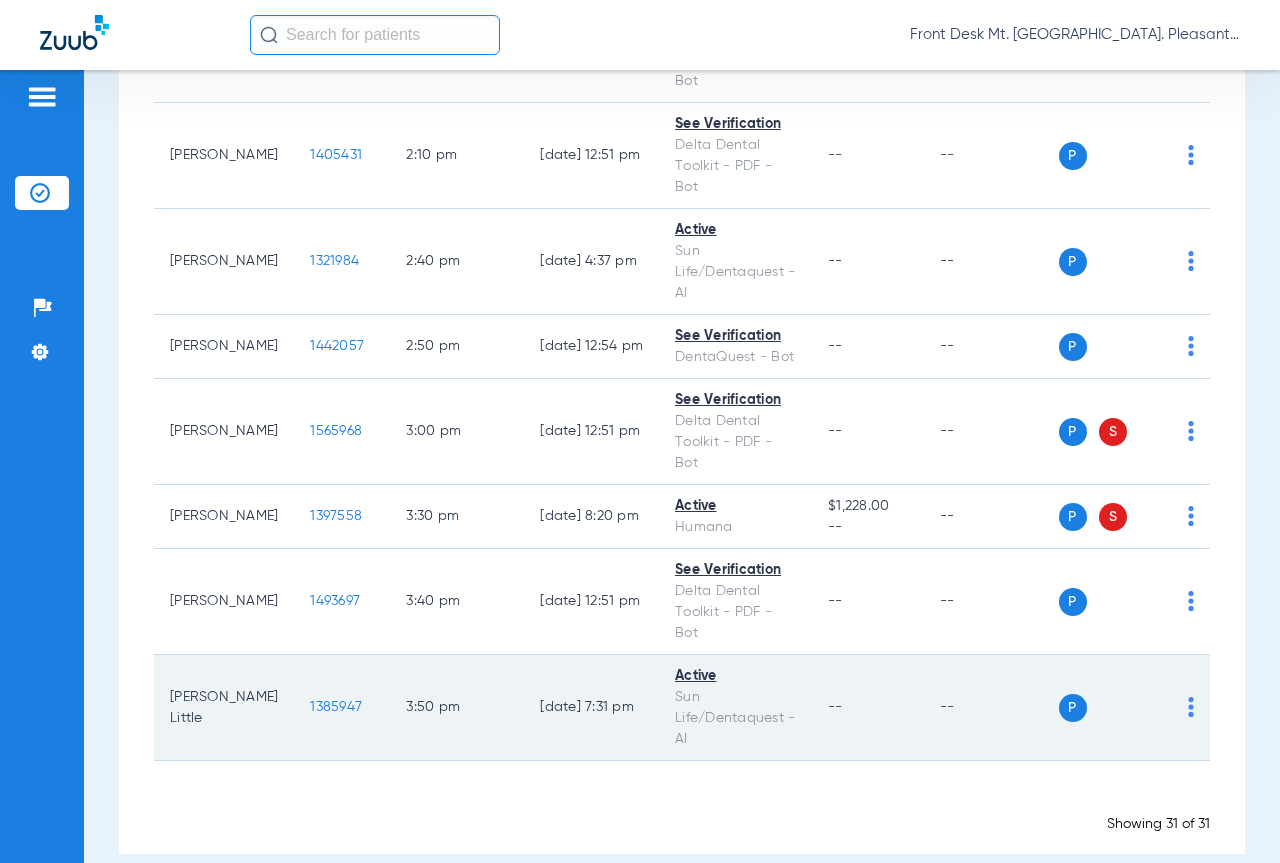scroll, scrollTop: 3046, scrollLeft: 0, axis: vertical 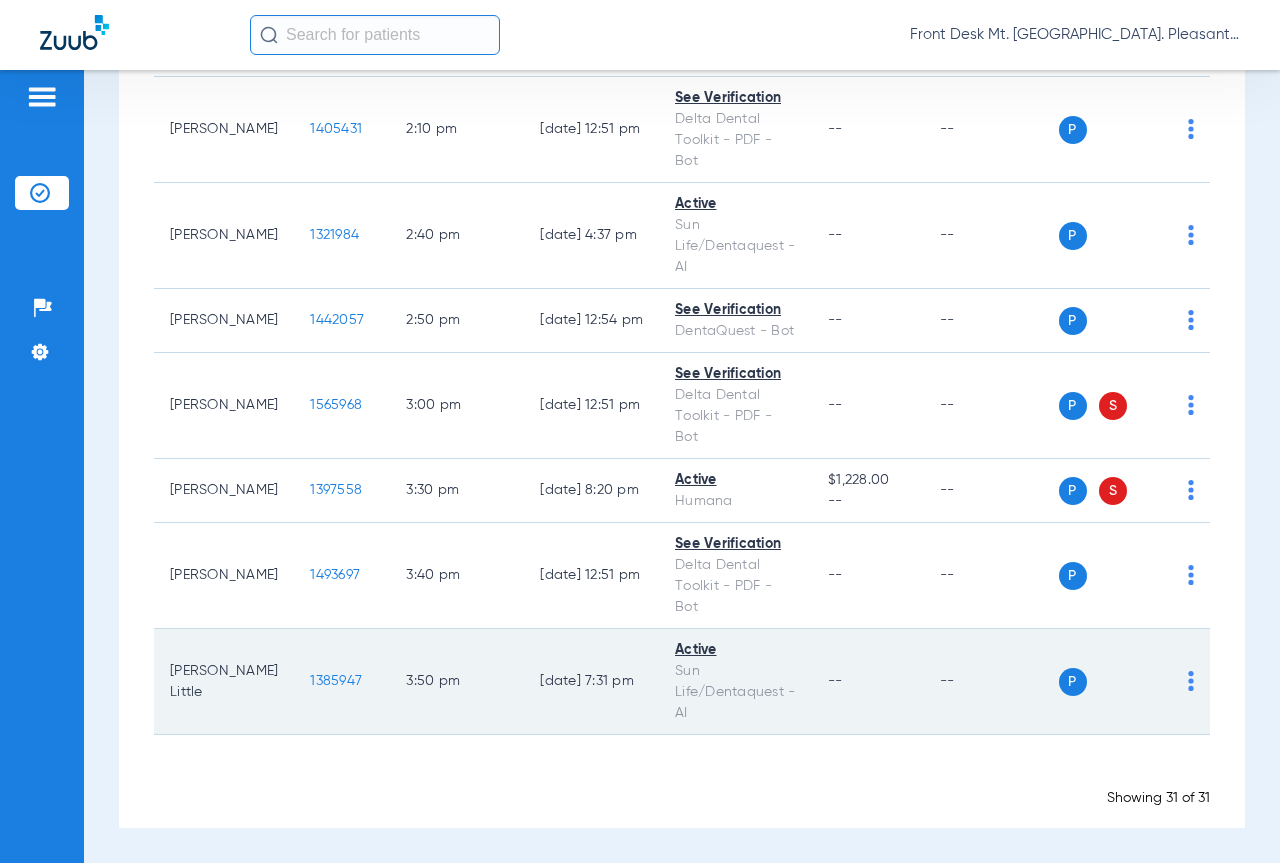 click on "1385947" 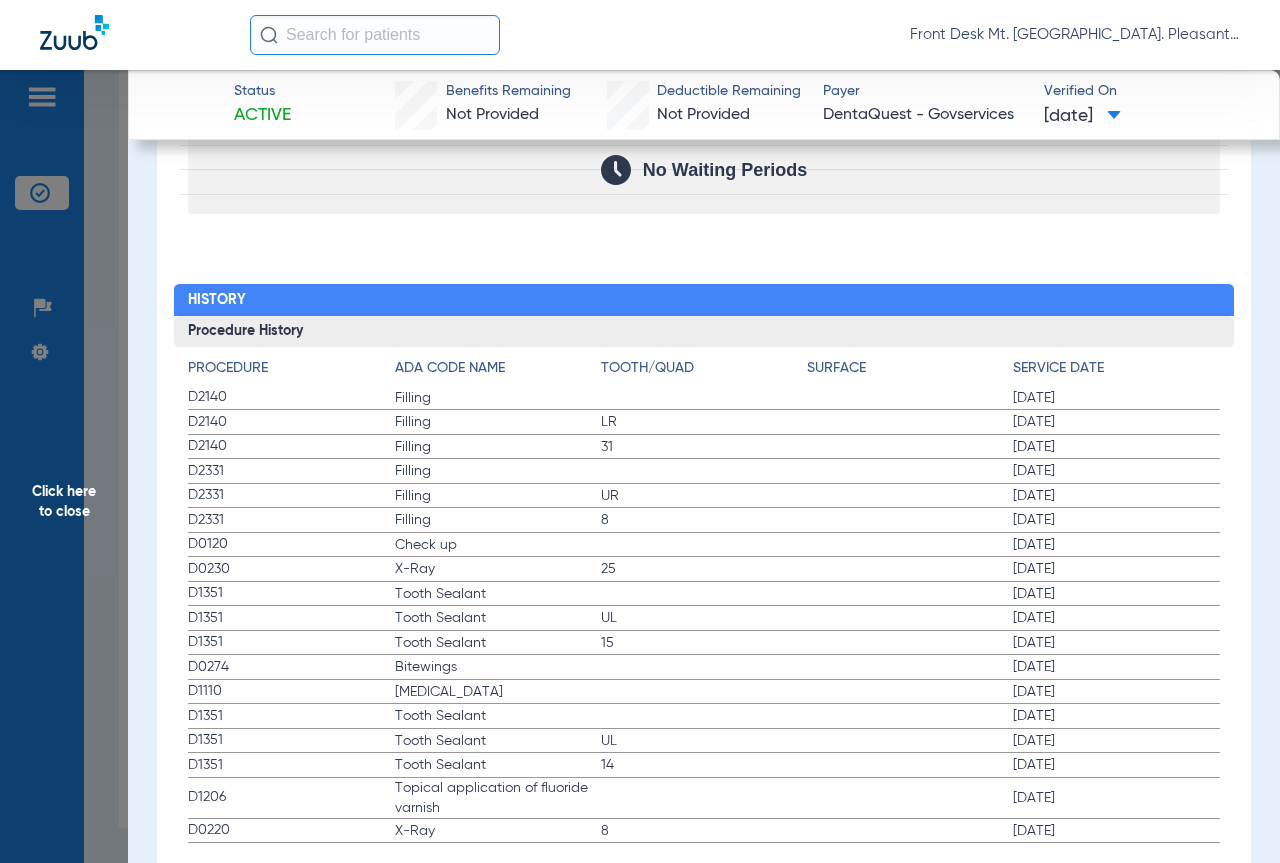 scroll, scrollTop: 2198, scrollLeft: 0, axis: vertical 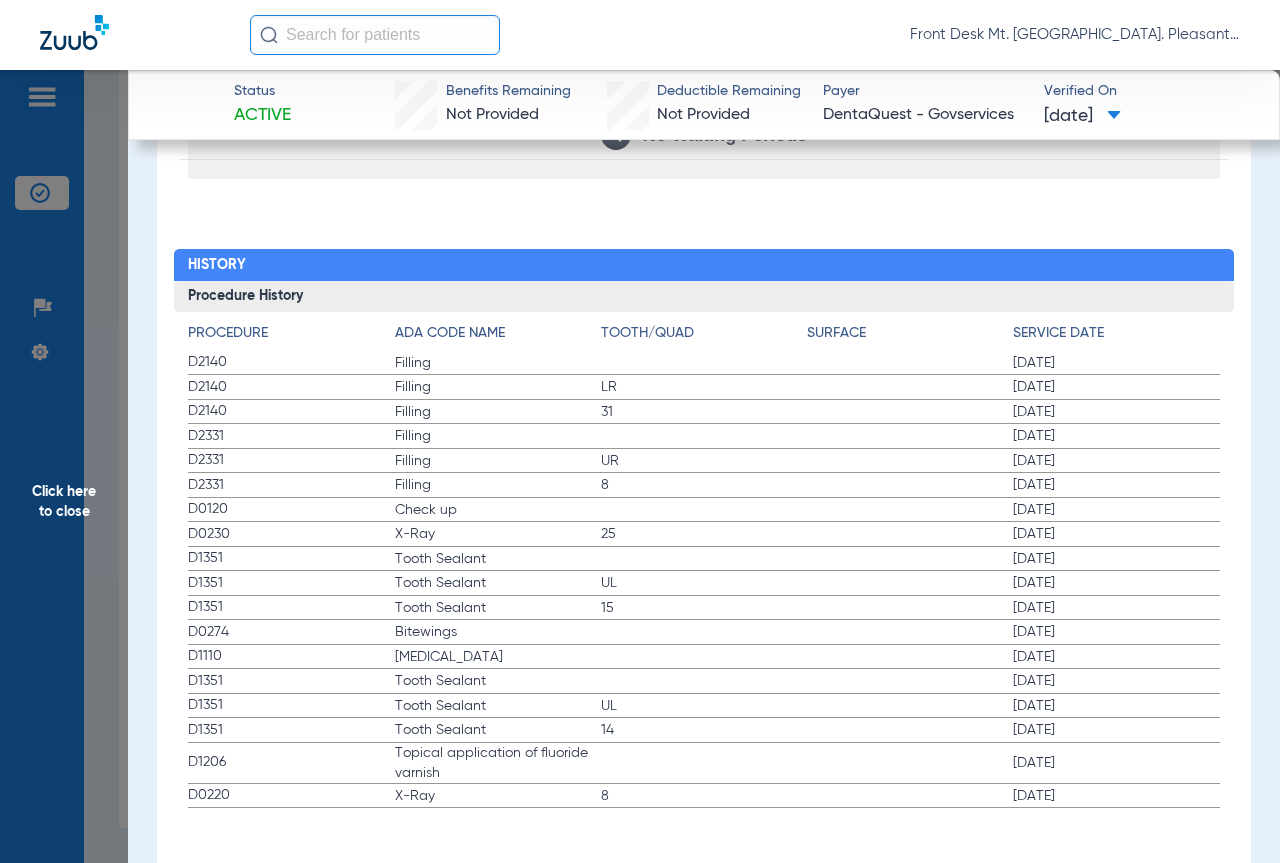 click on "Click here to close" 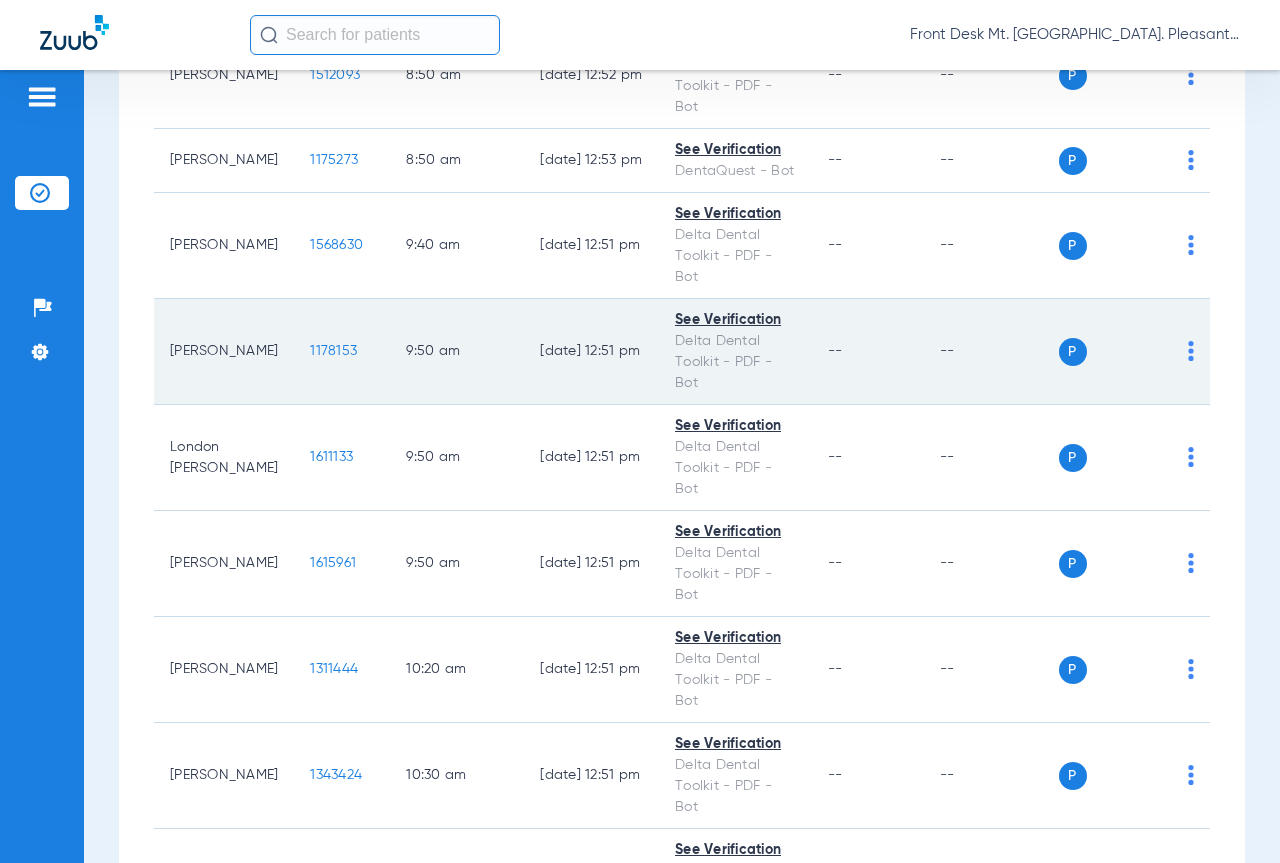 scroll, scrollTop: 746, scrollLeft: 0, axis: vertical 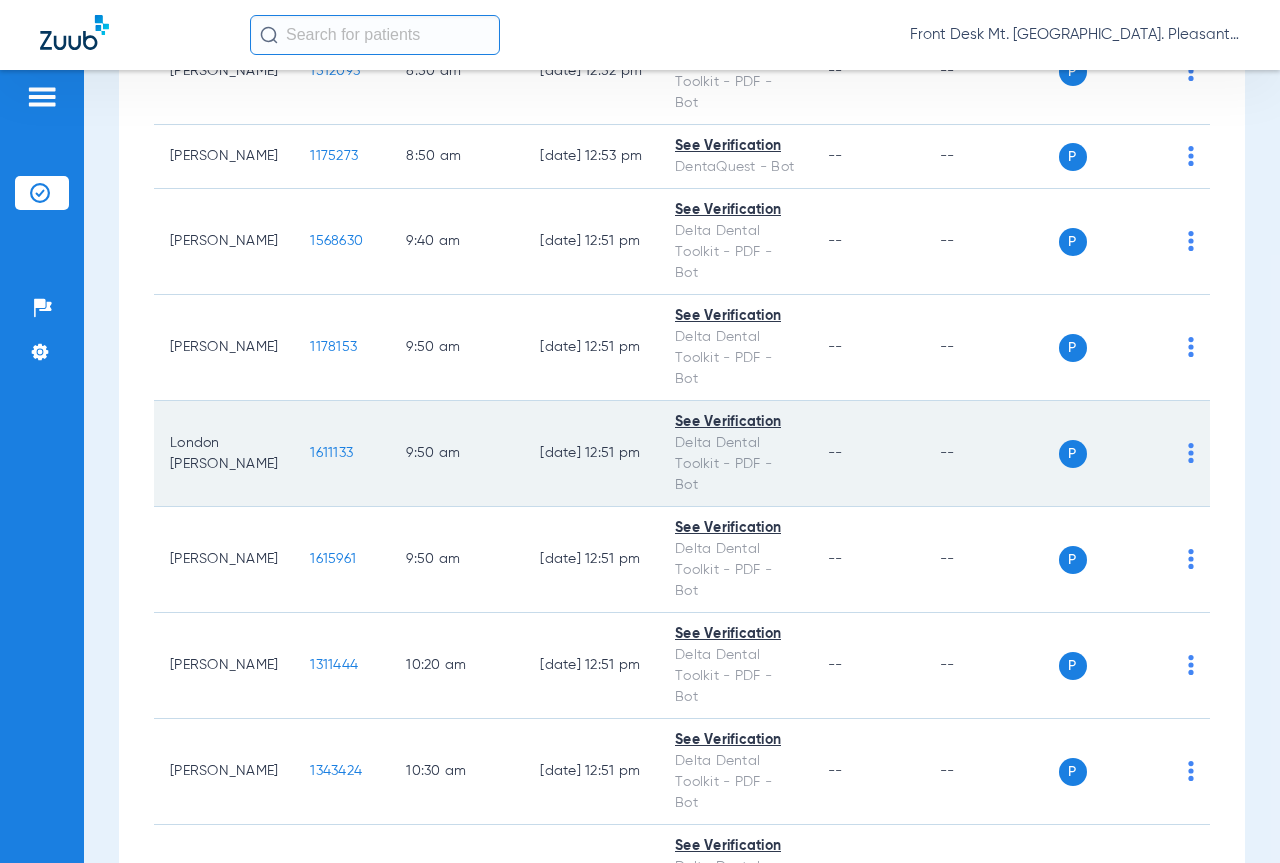 click on "1611133" 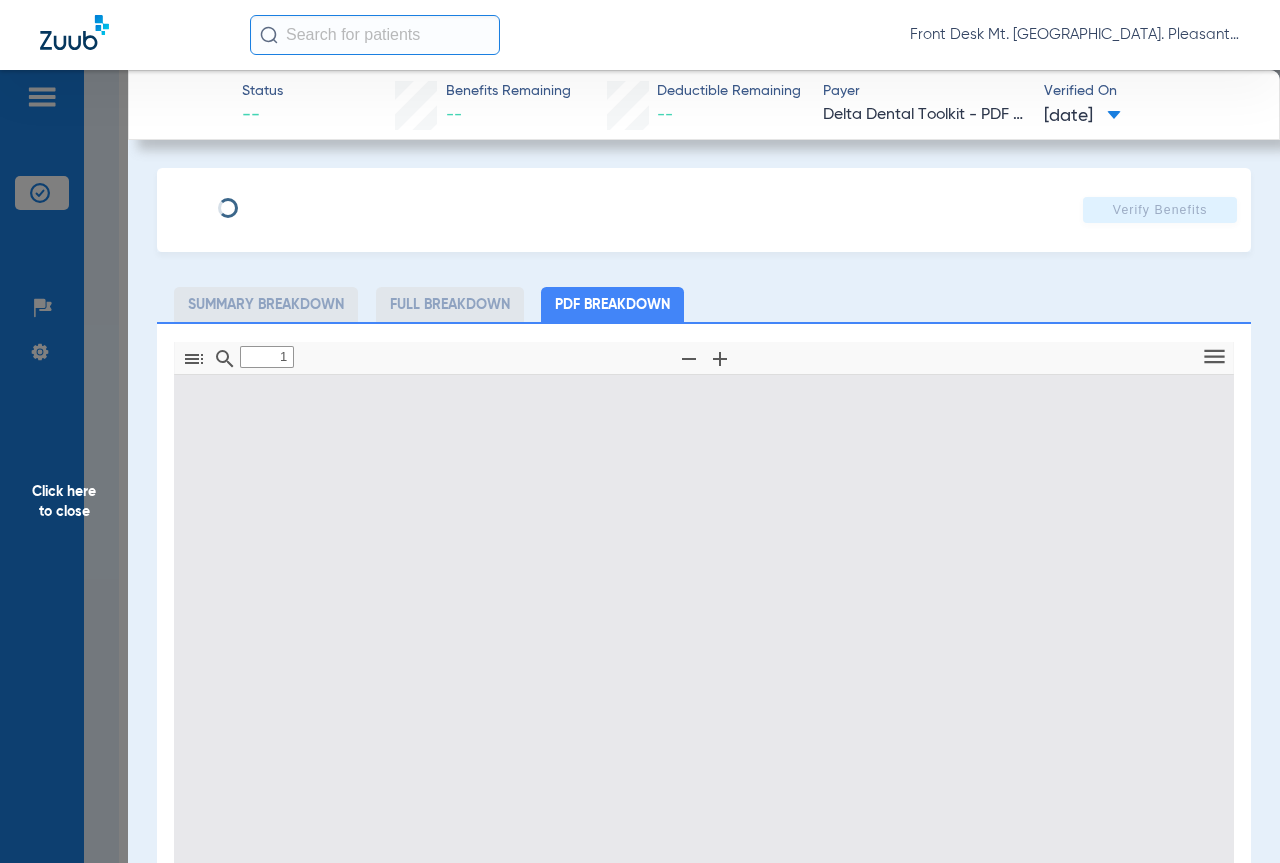 type on "0" 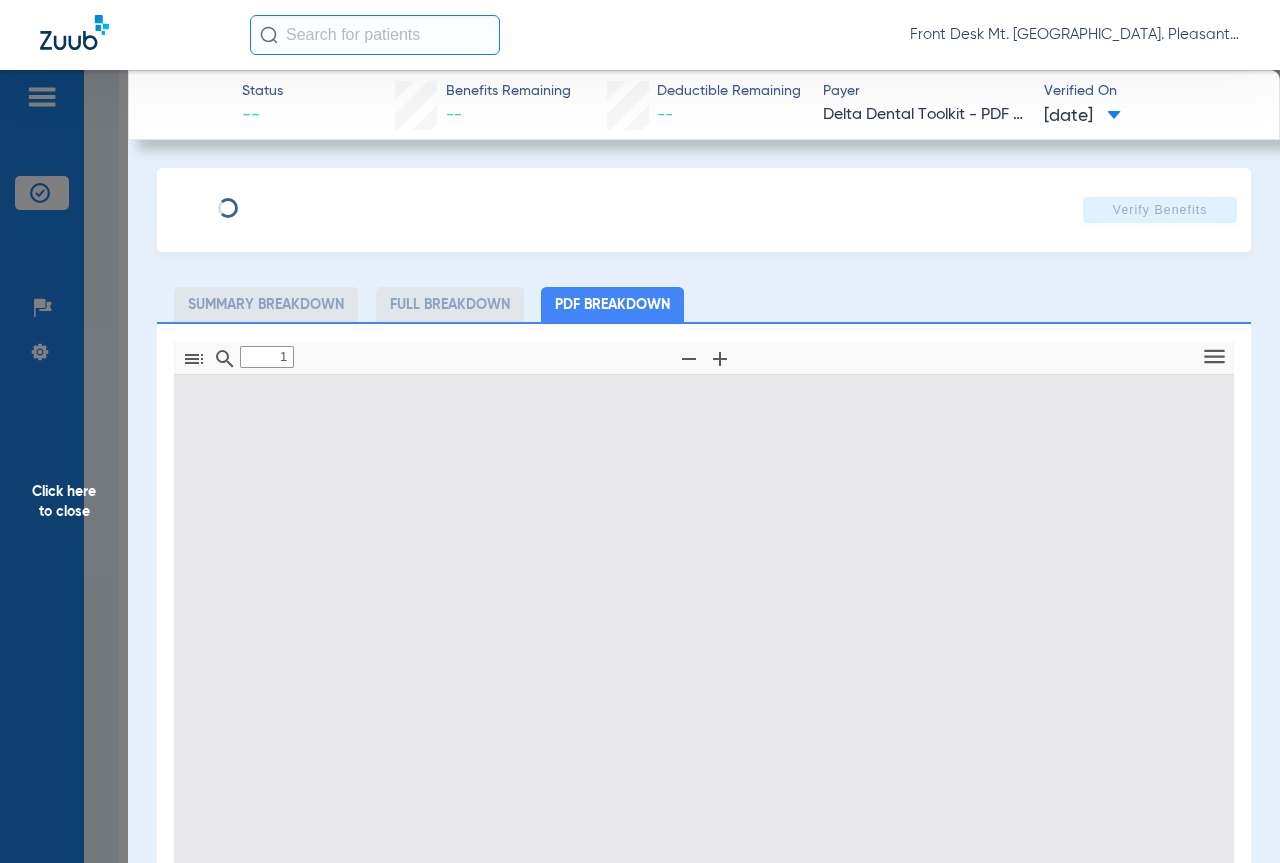 select on "page-width" 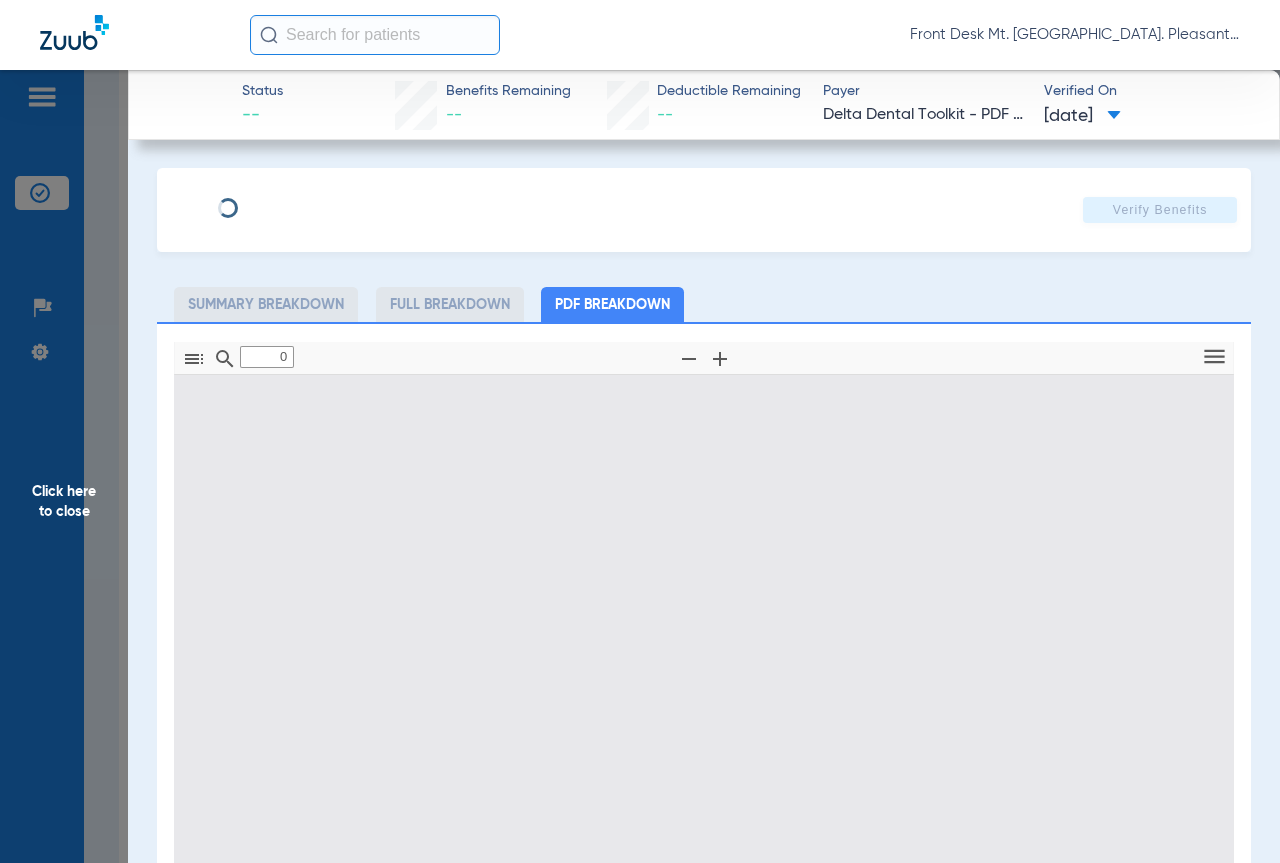 type on "1" 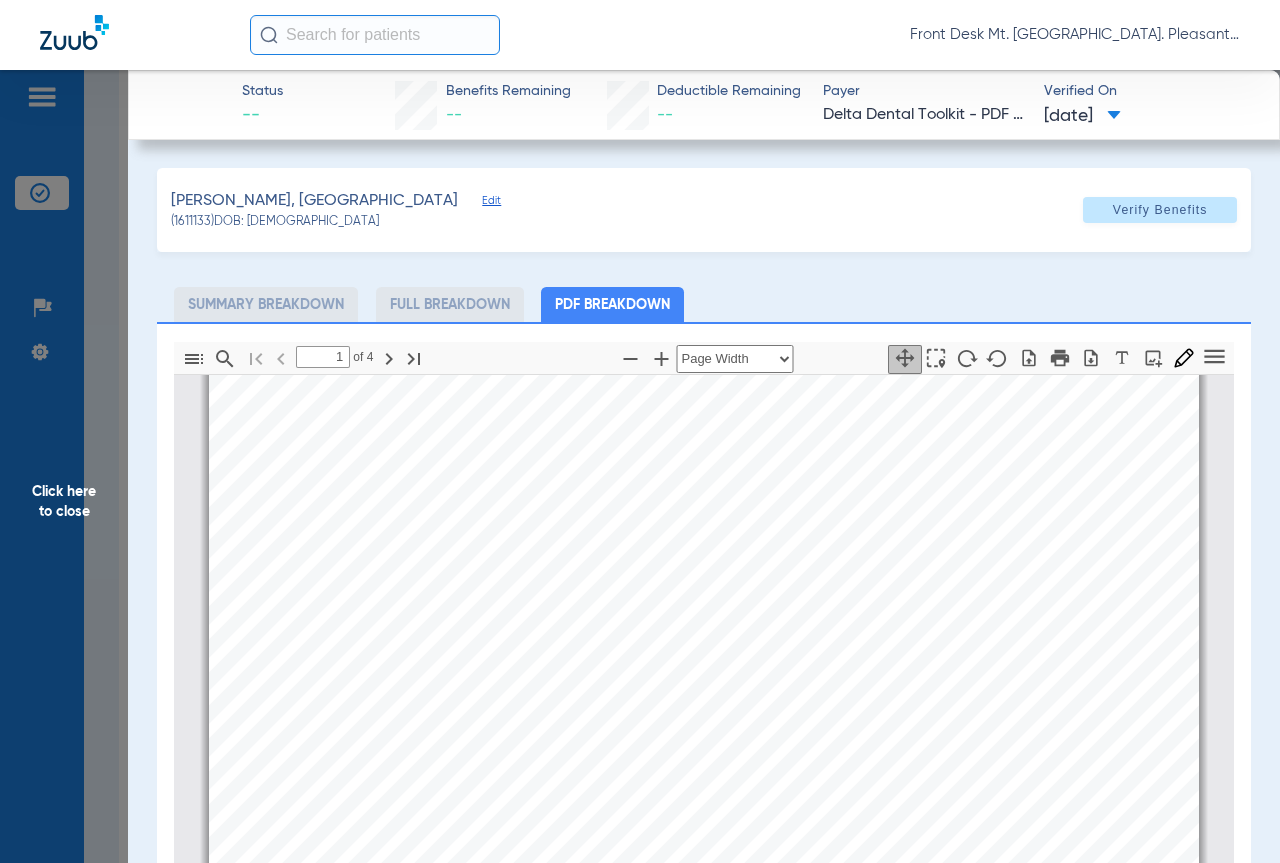 scroll, scrollTop: 210, scrollLeft: 0, axis: vertical 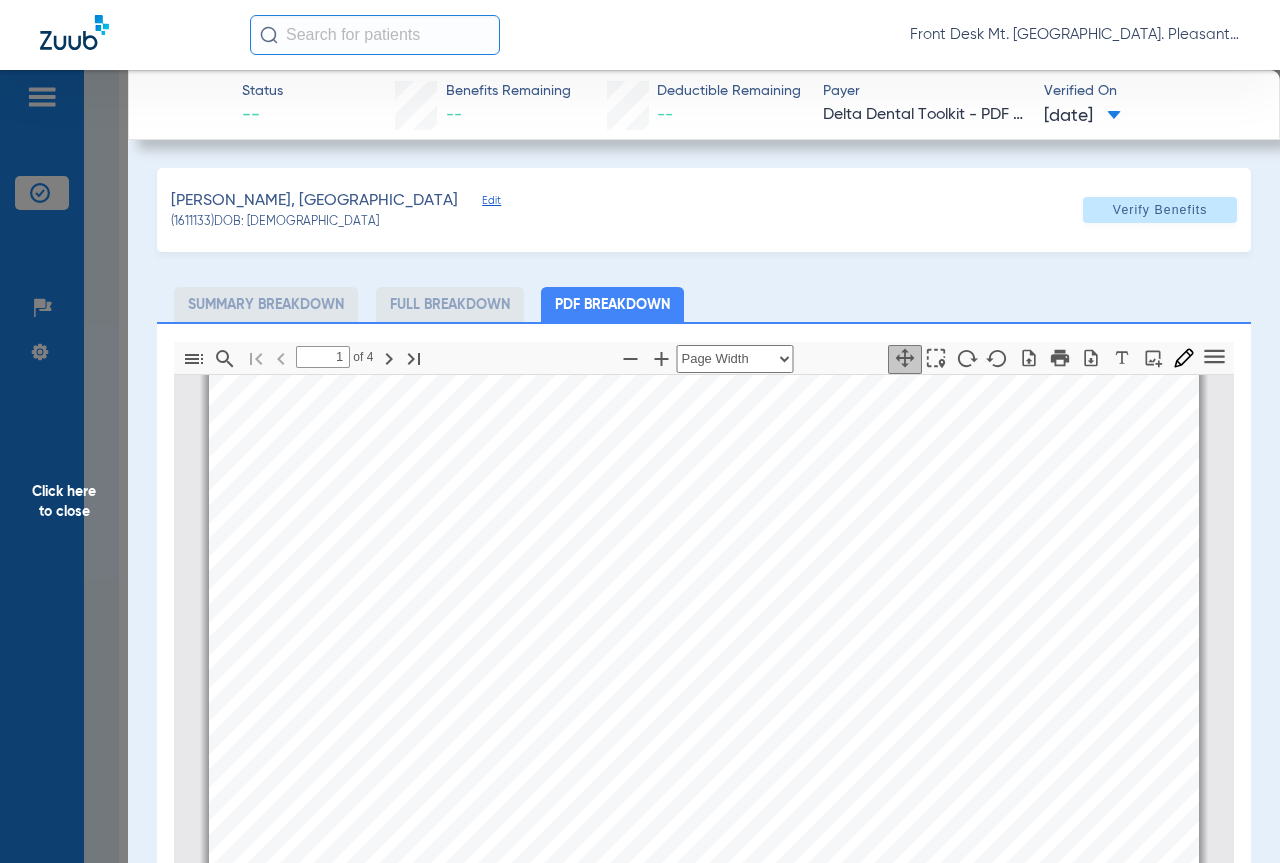 click on "Click here to close" 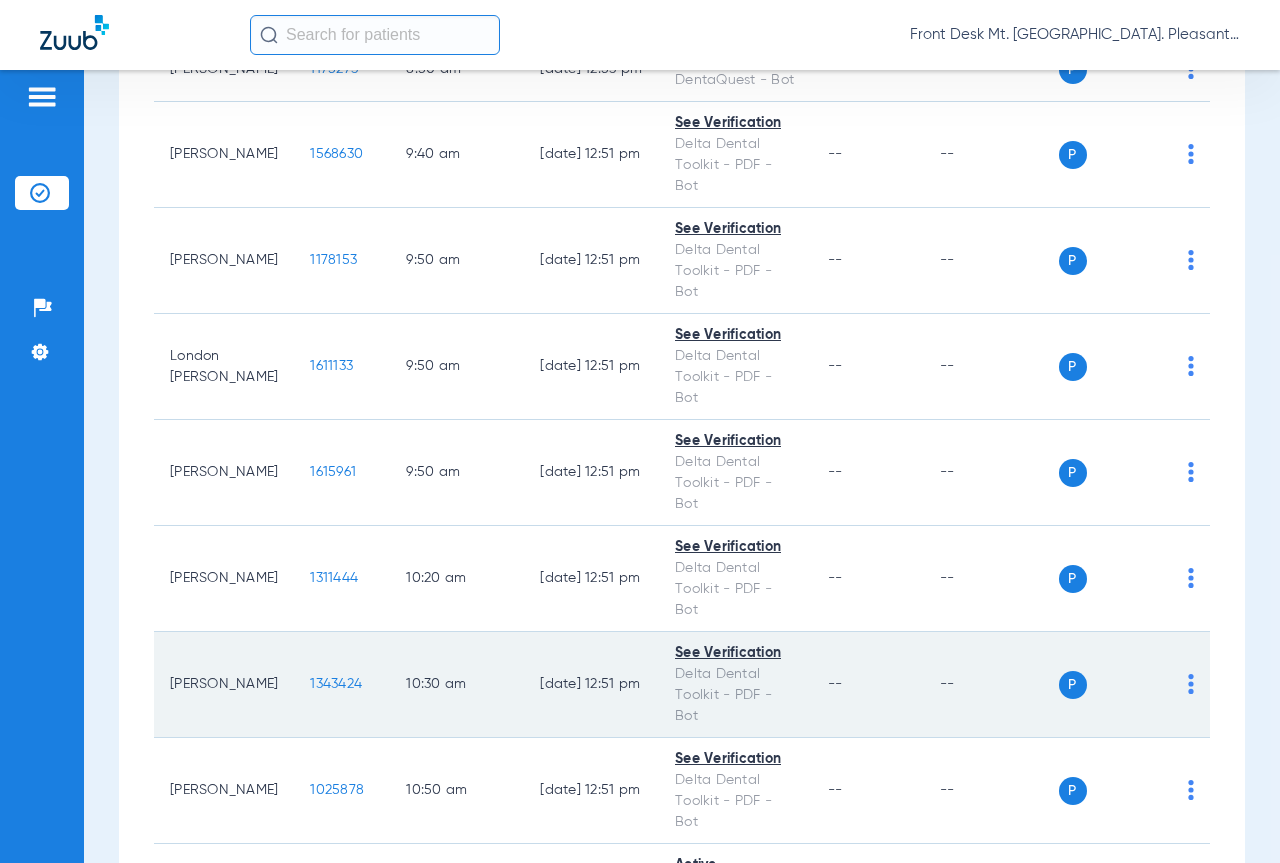 scroll, scrollTop: 946, scrollLeft: 0, axis: vertical 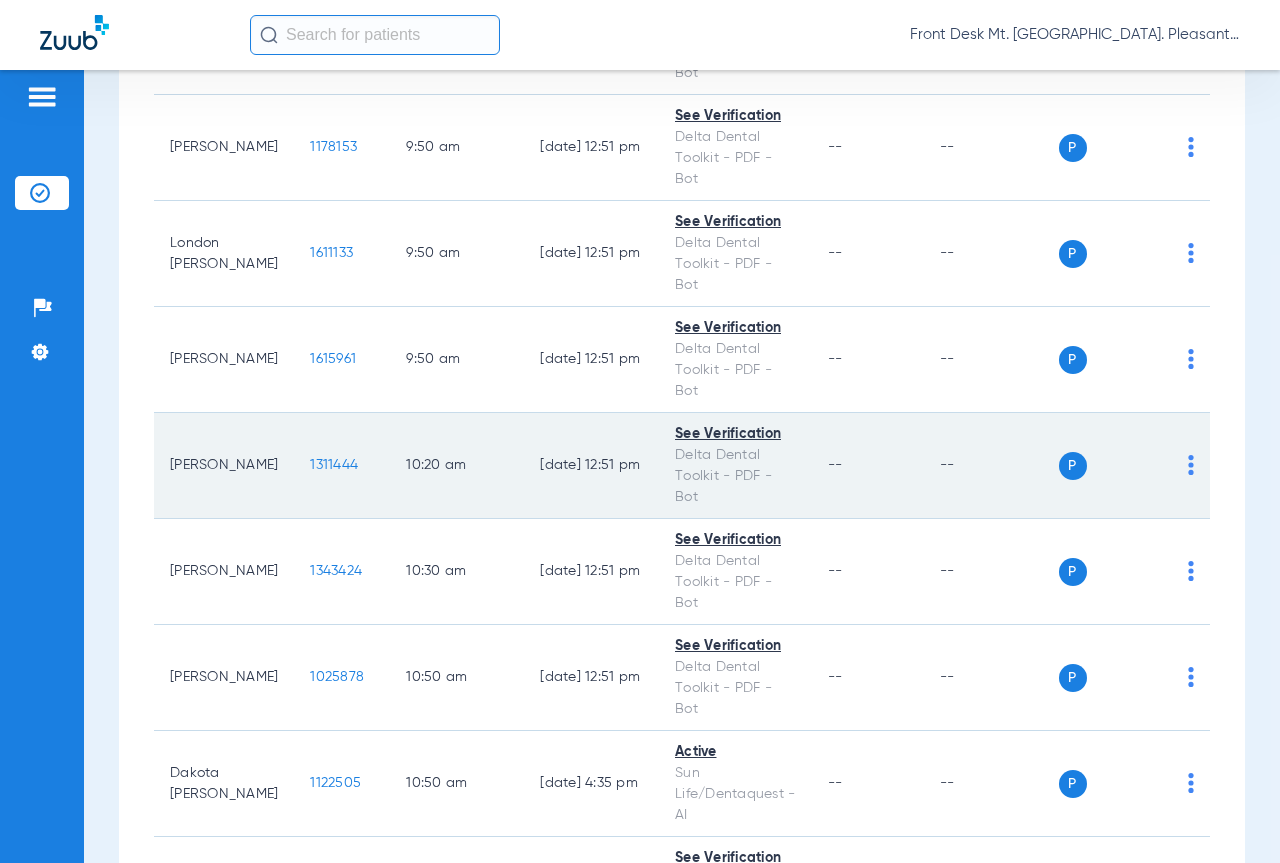 click on "1311444" 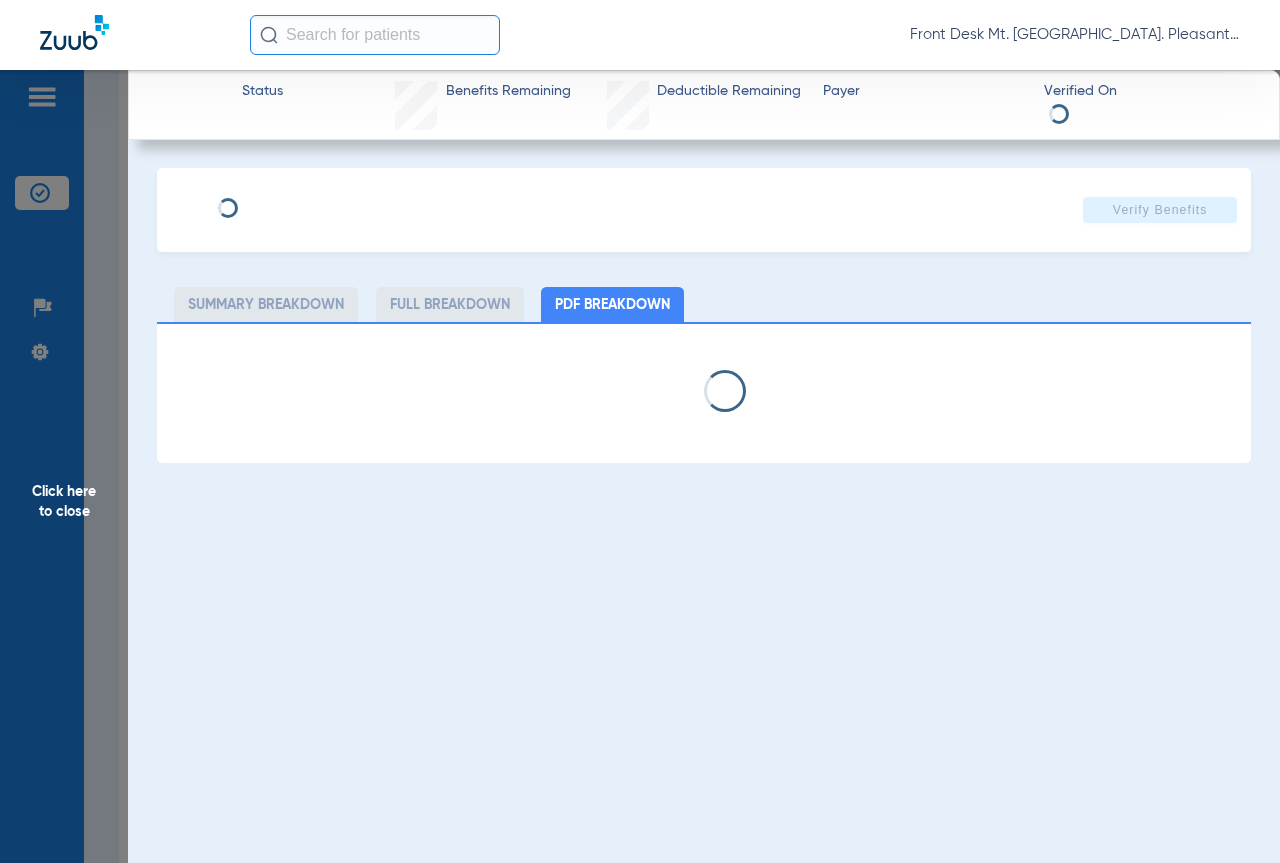 select on "page-width" 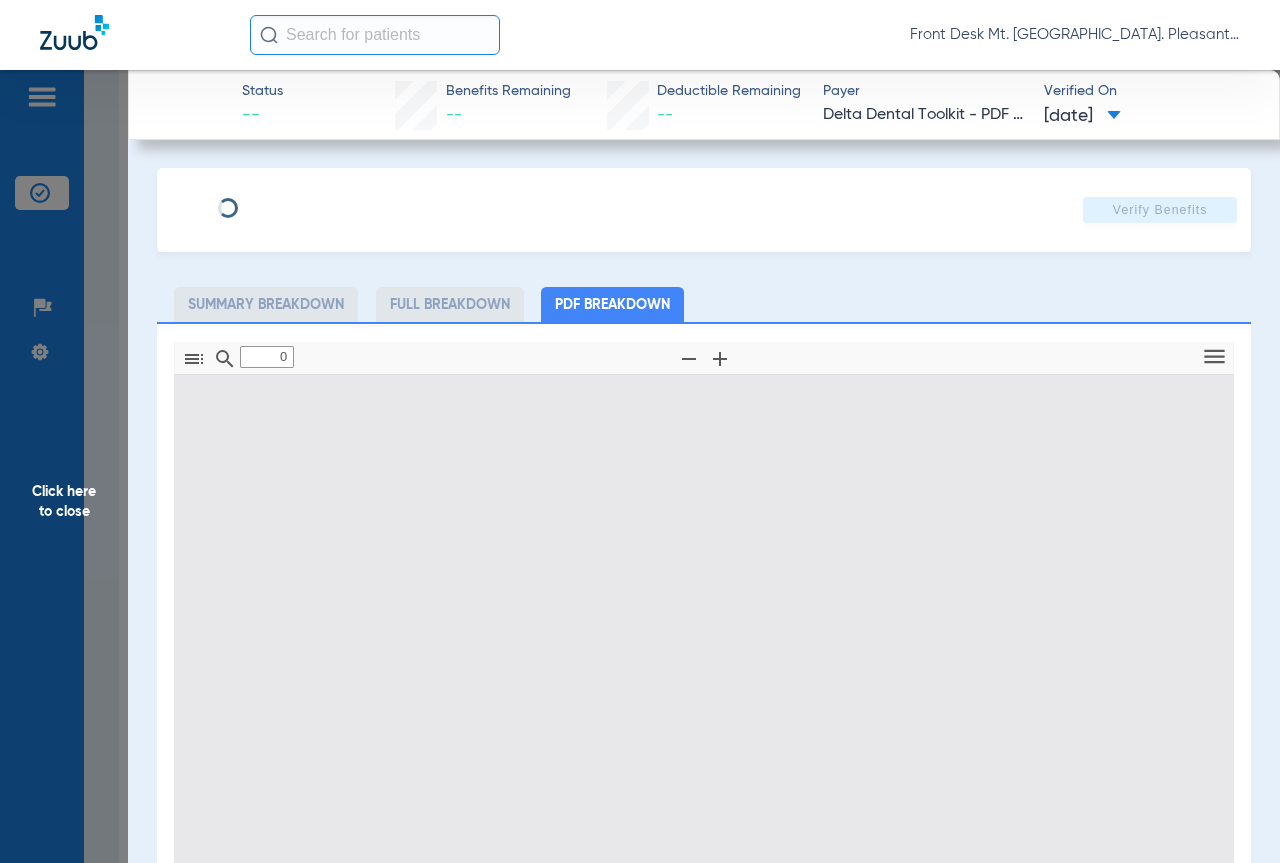 type on "1" 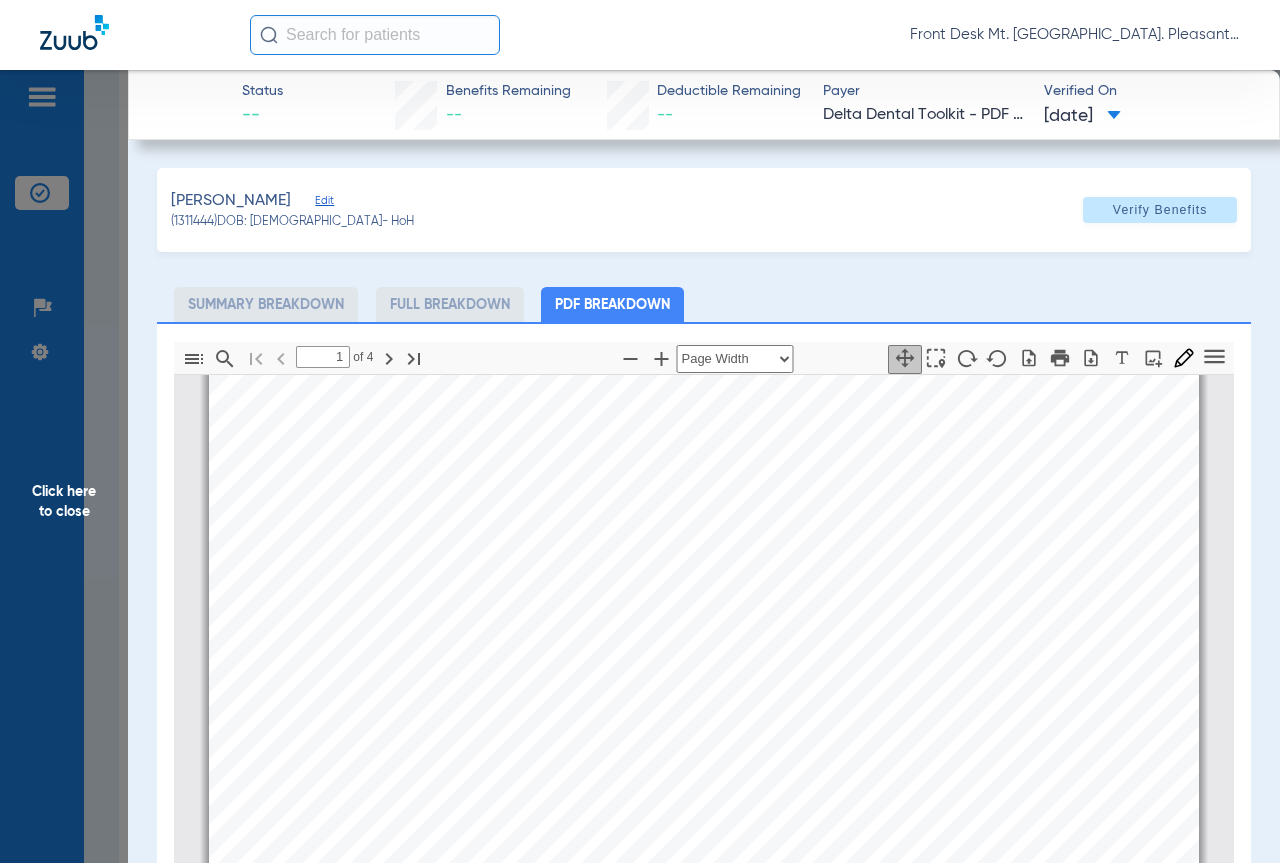 scroll, scrollTop: 210, scrollLeft: 0, axis: vertical 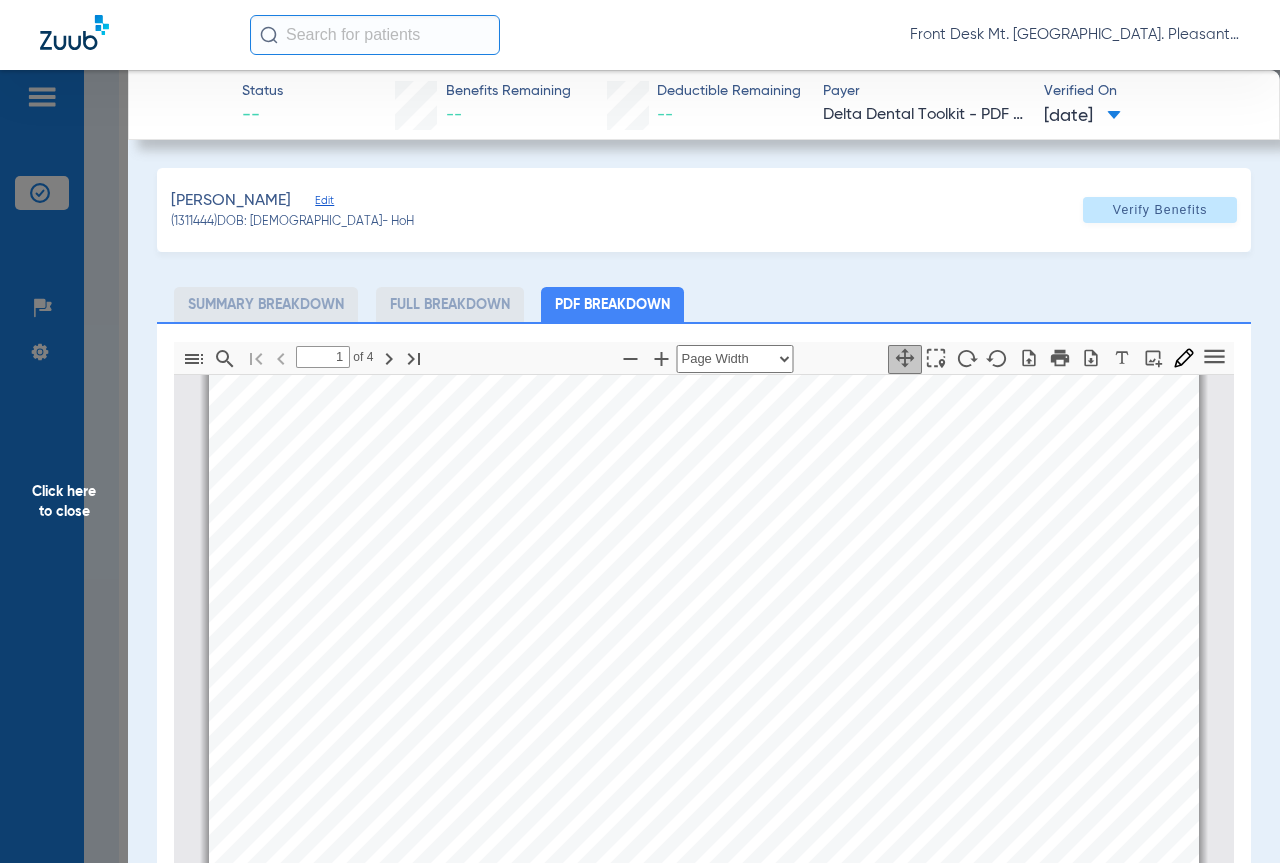 click on "Click here to close" 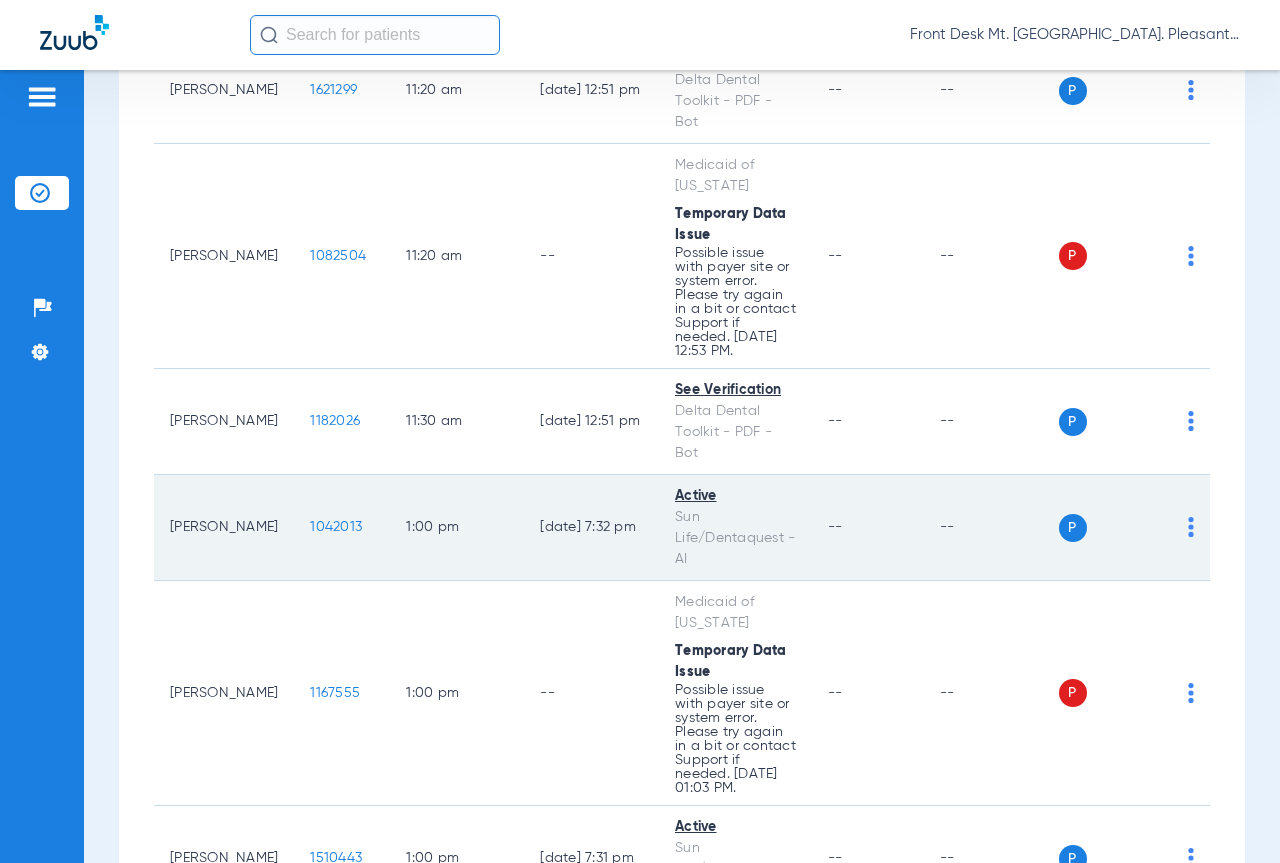 scroll, scrollTop: 1746, scrollLeft: 0, axis: vertical 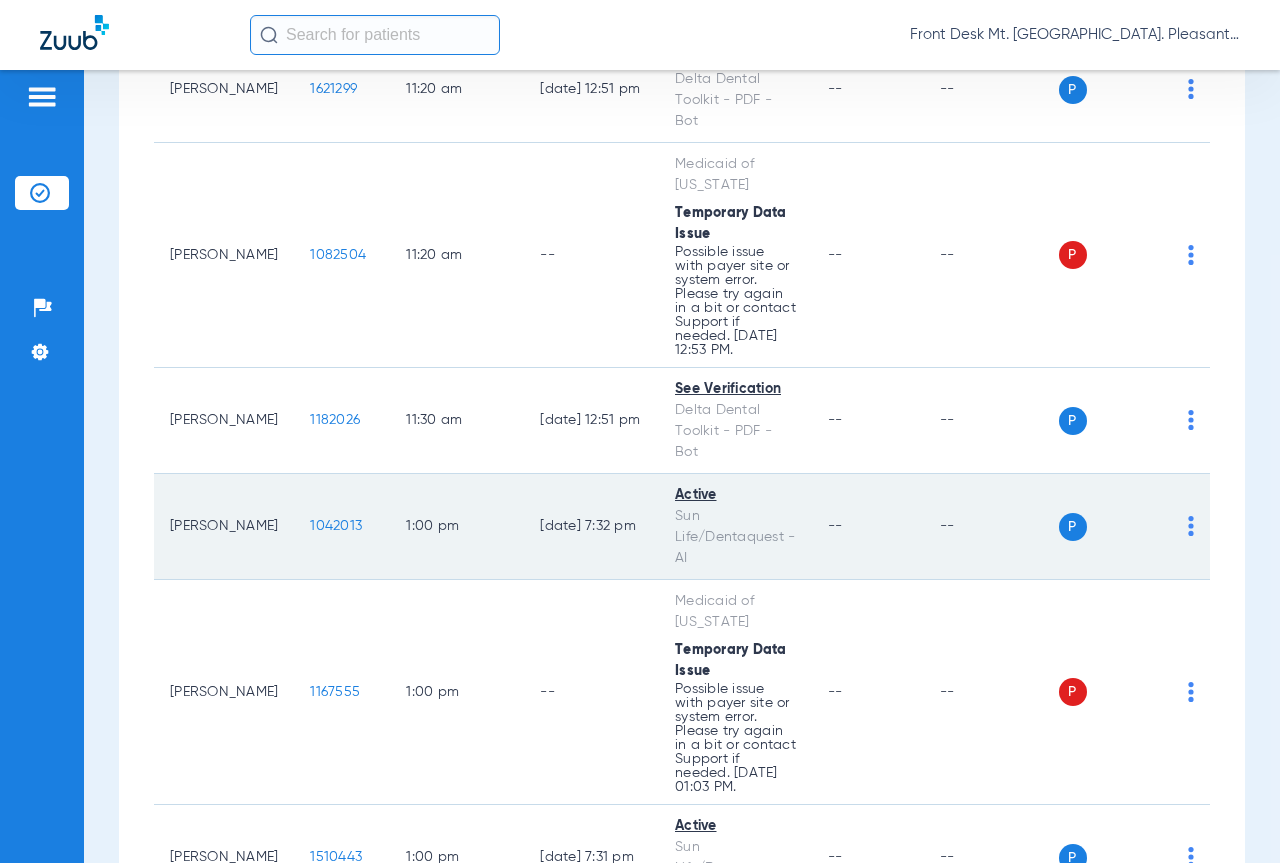 click on "1042013" 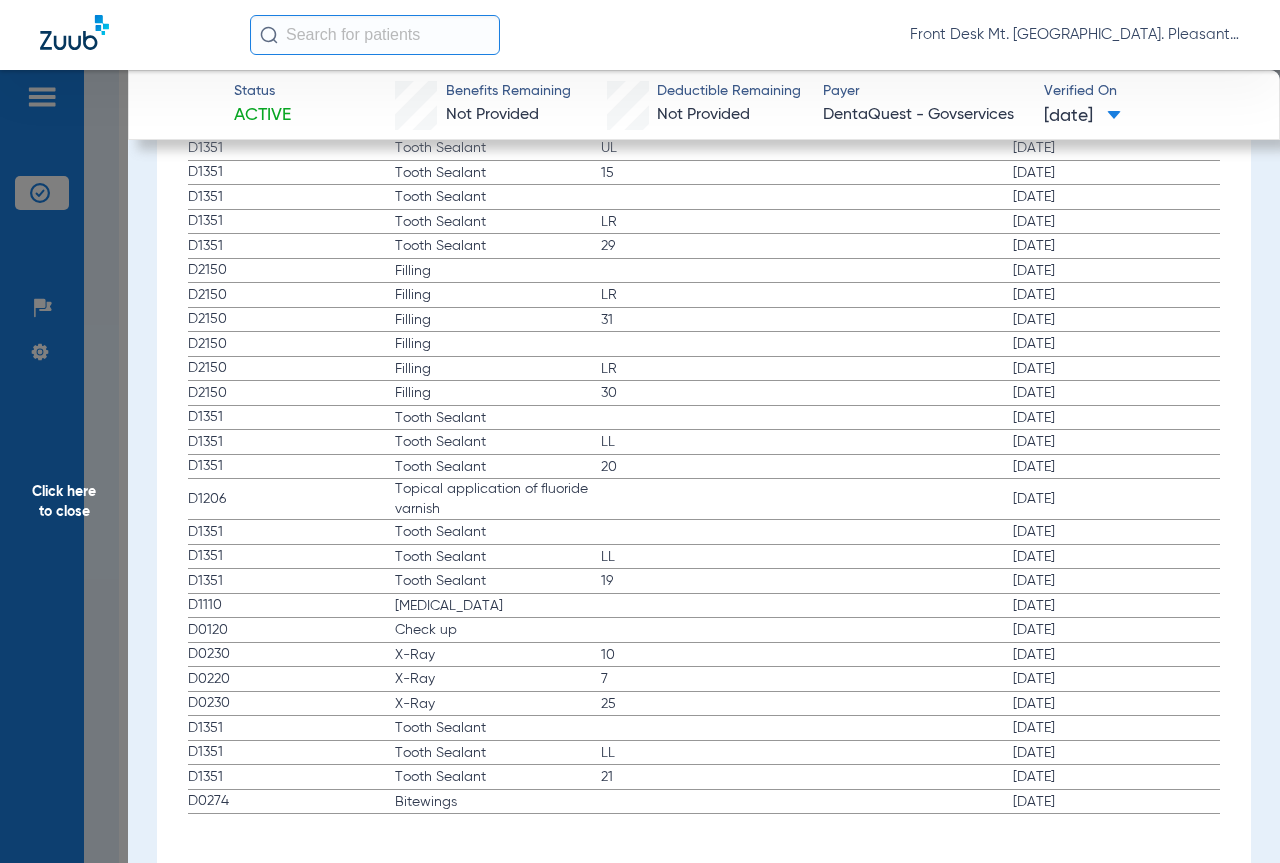 scroll, scrollTop: 3034, scrollLeft: 0, axis: vertical 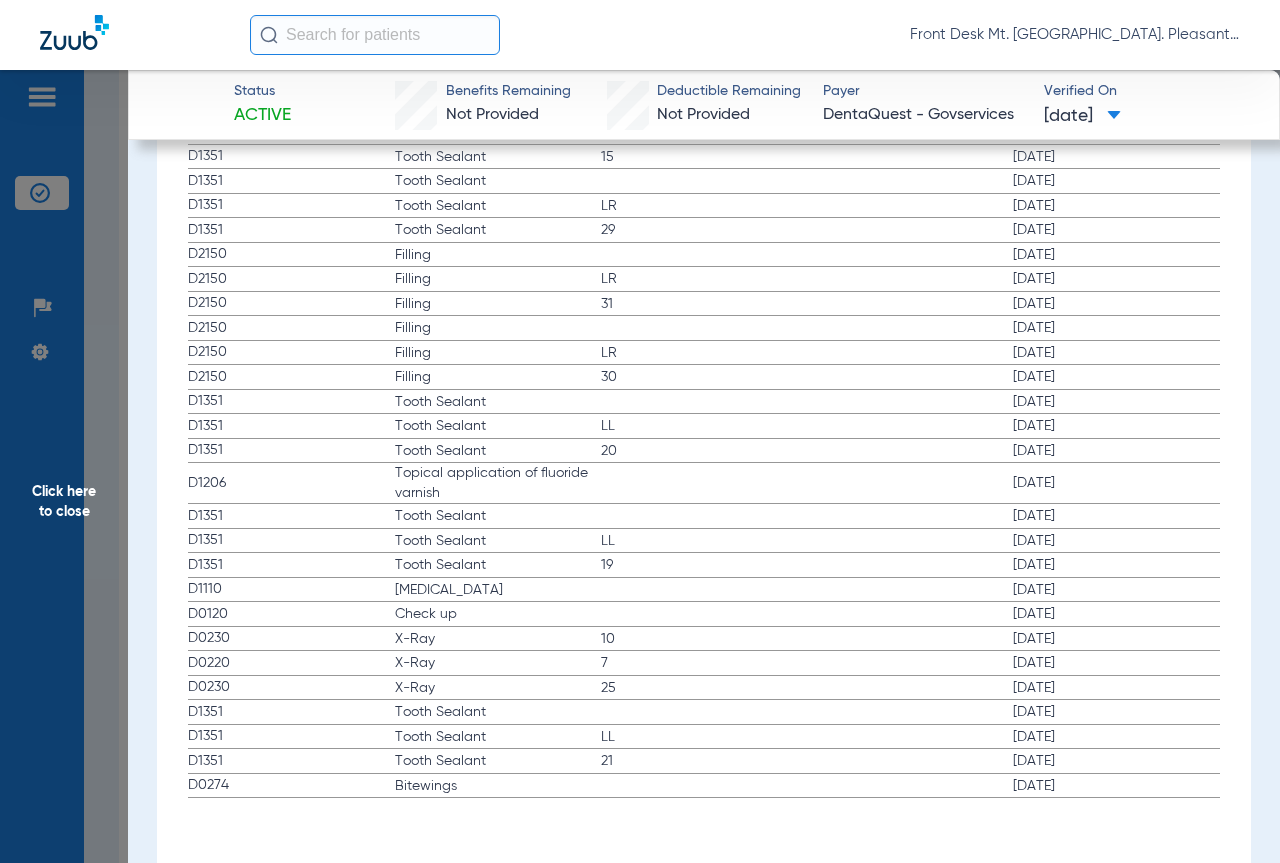 click on "Click here to close" 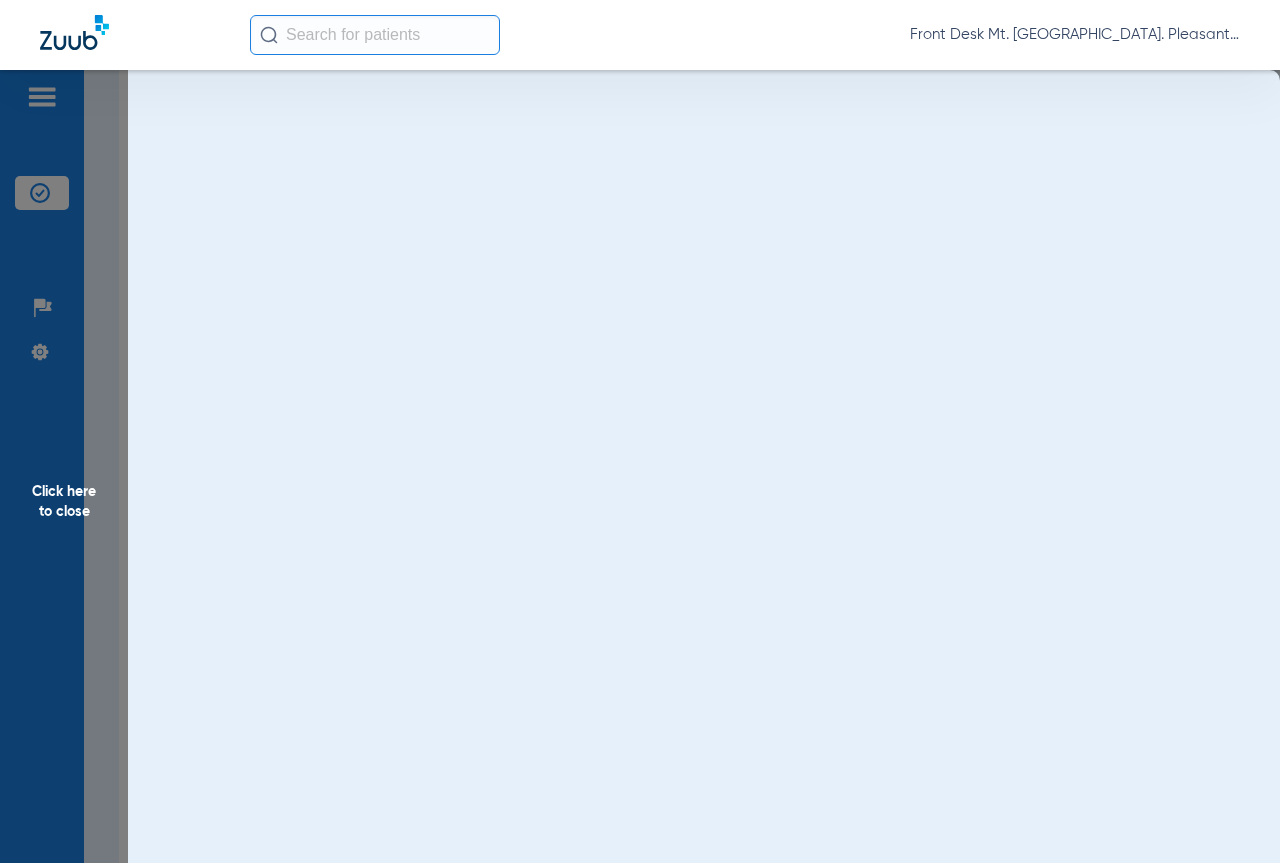 scroll, scrollTop: 0, scrollLeft: 0, axis: both 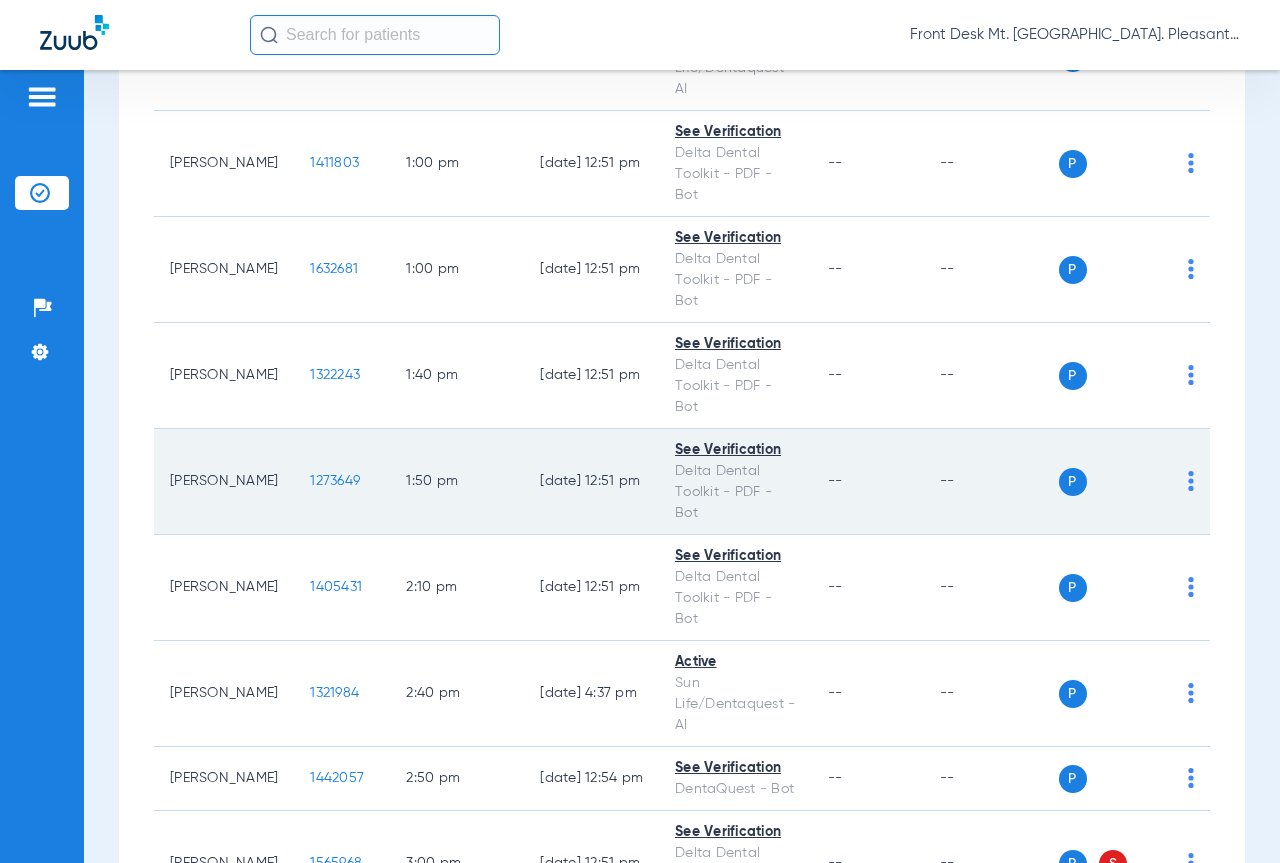 click on "1273649" 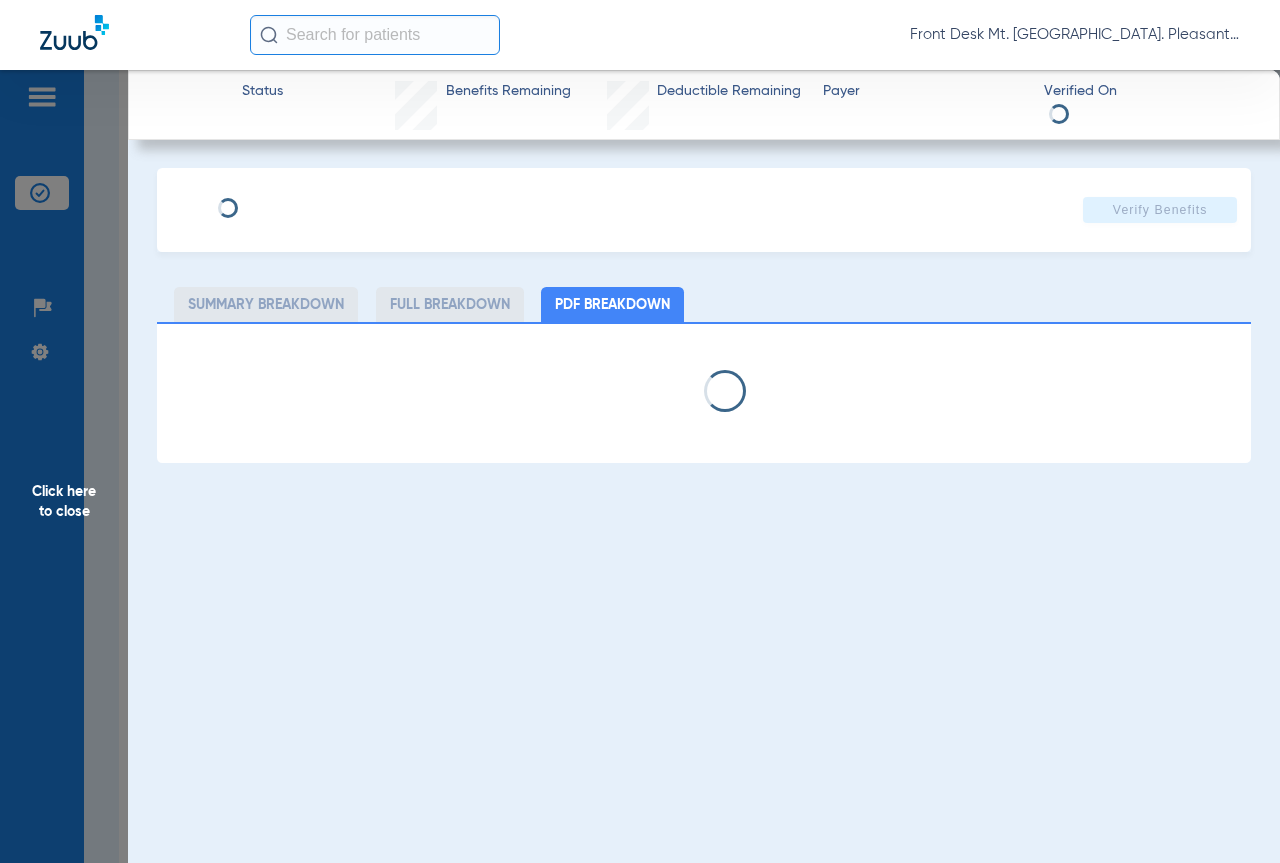 select on "page-width" 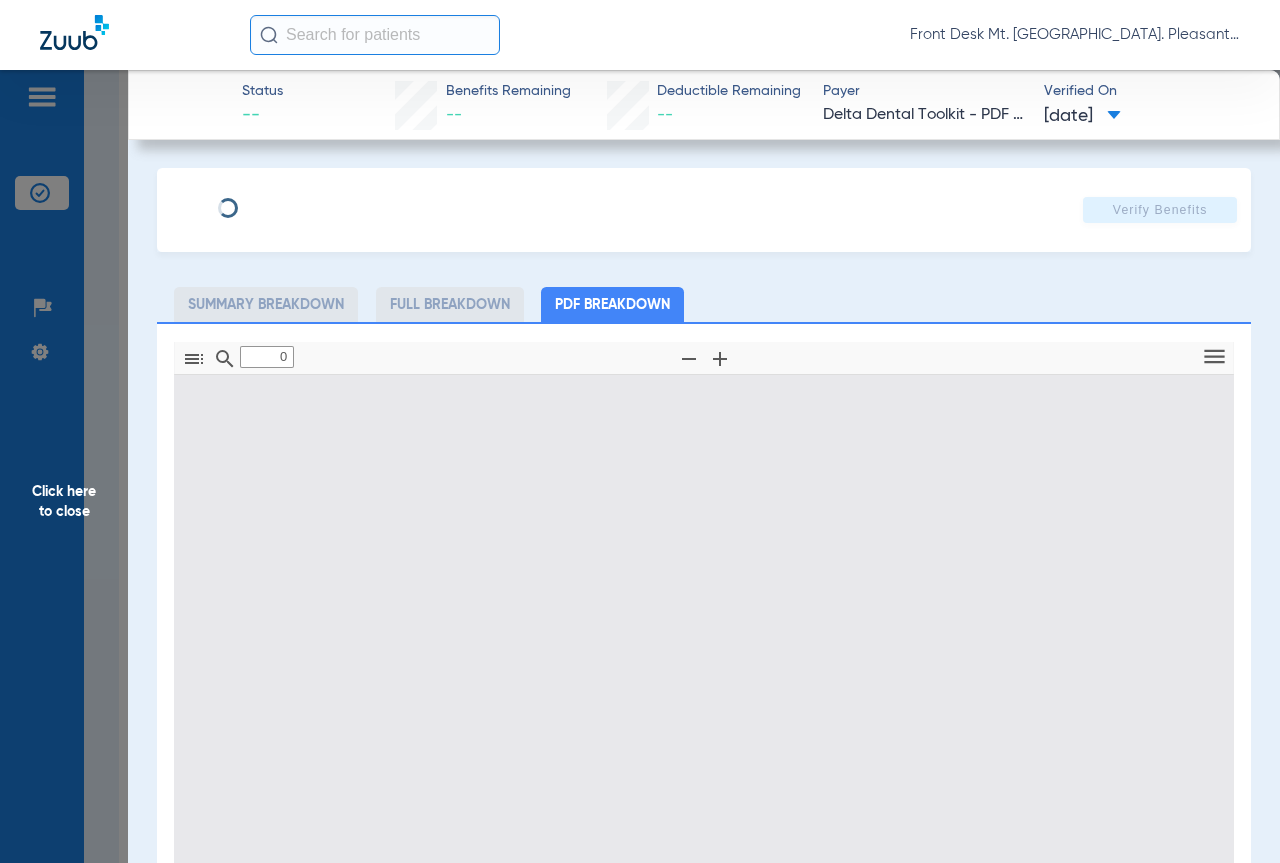 type on "1" 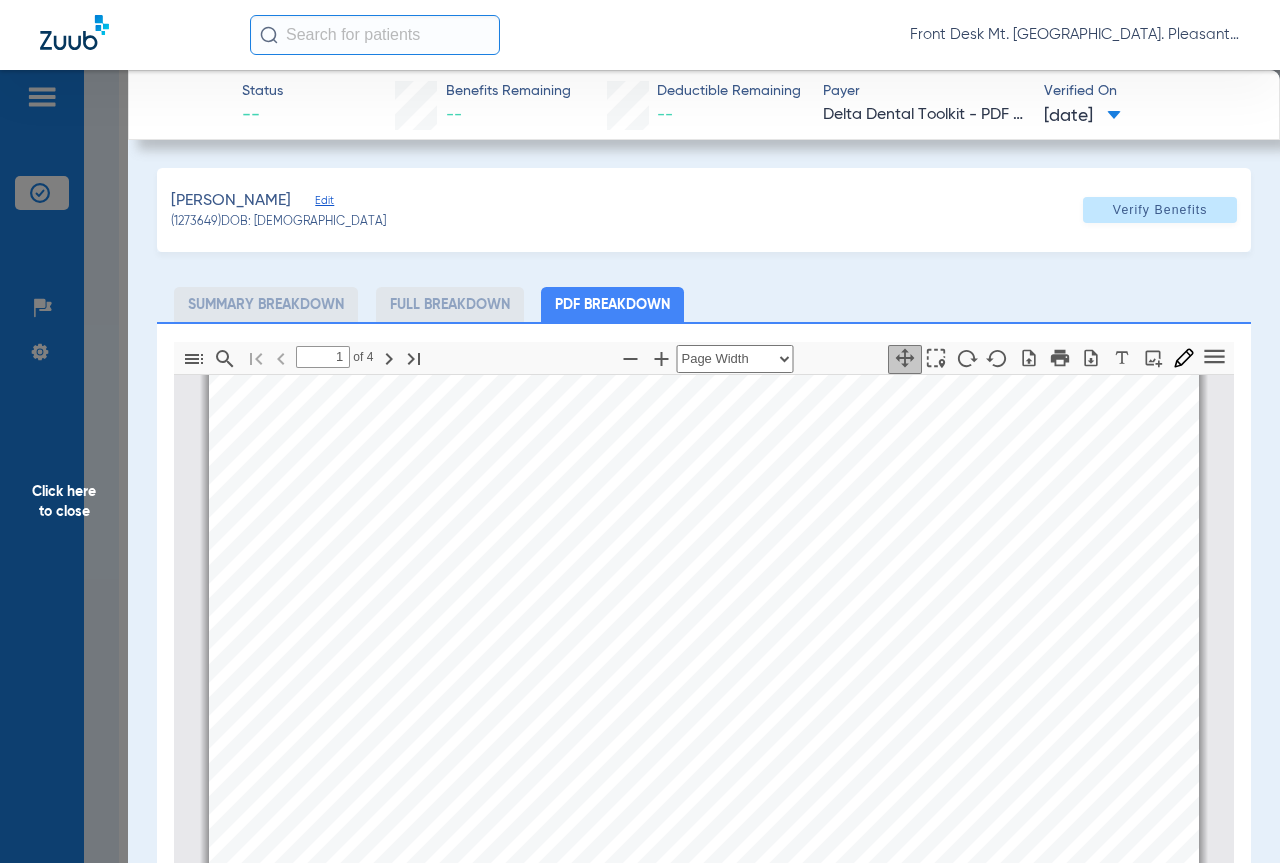 scroll, scrollTop: 210, scrollLeft: 0, axis: vertical 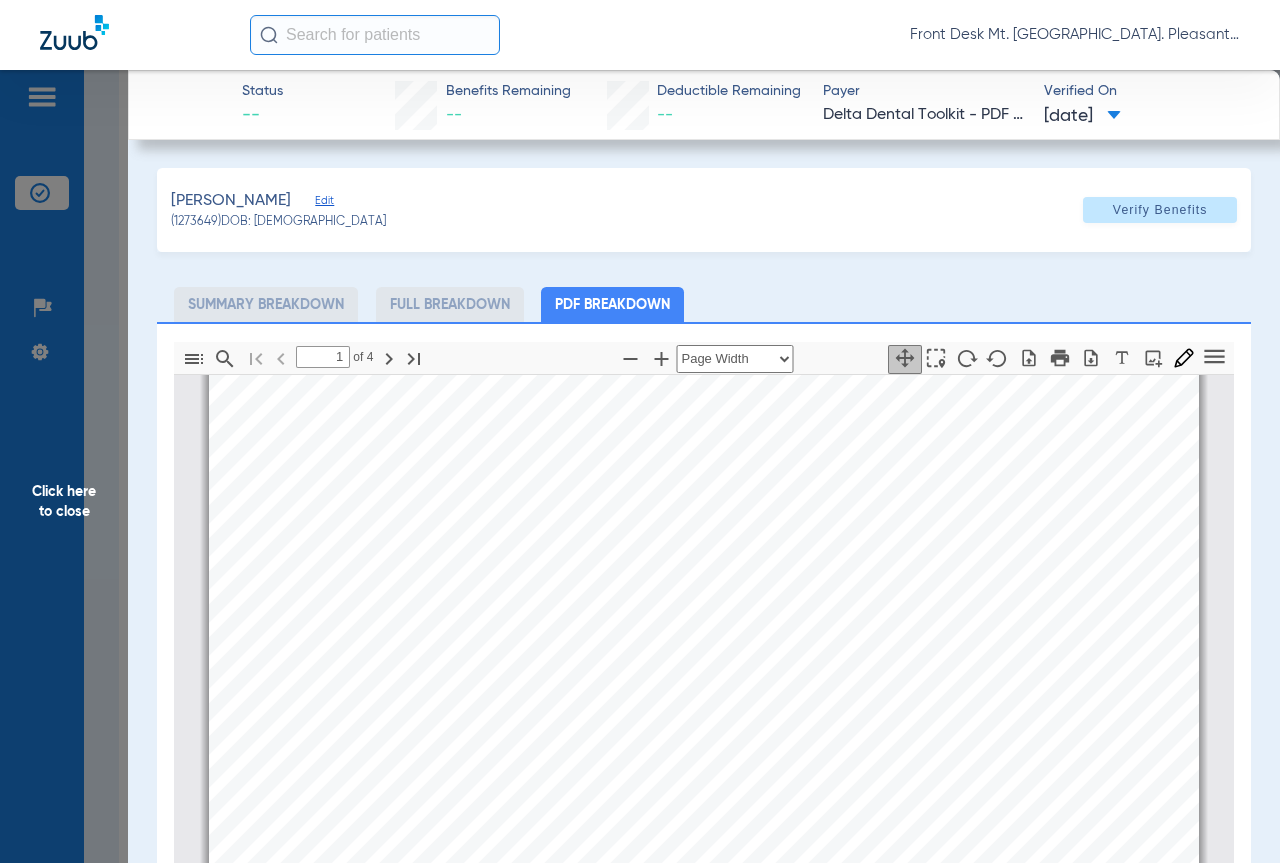 click on "Click here to close" 